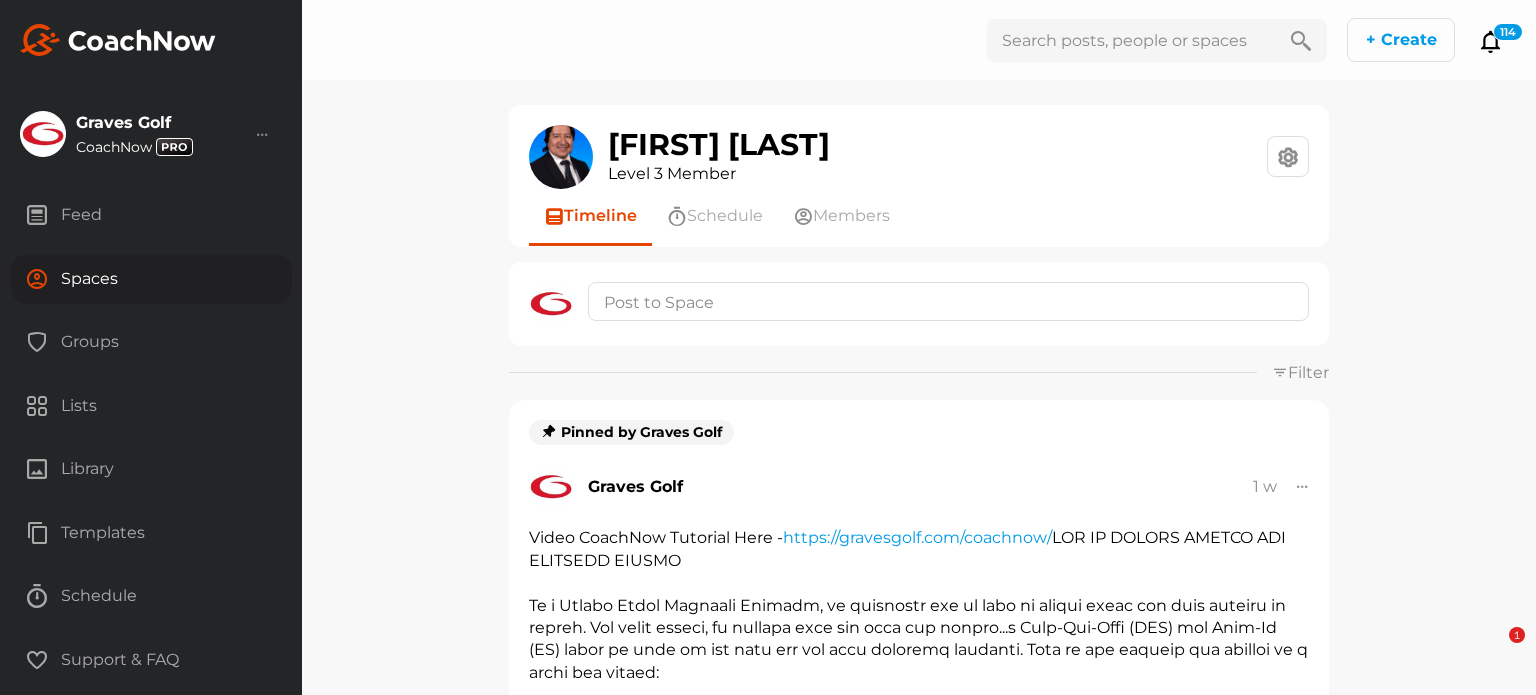 scroll, scrollTop: 0, scrollLeft: 0, axis: both 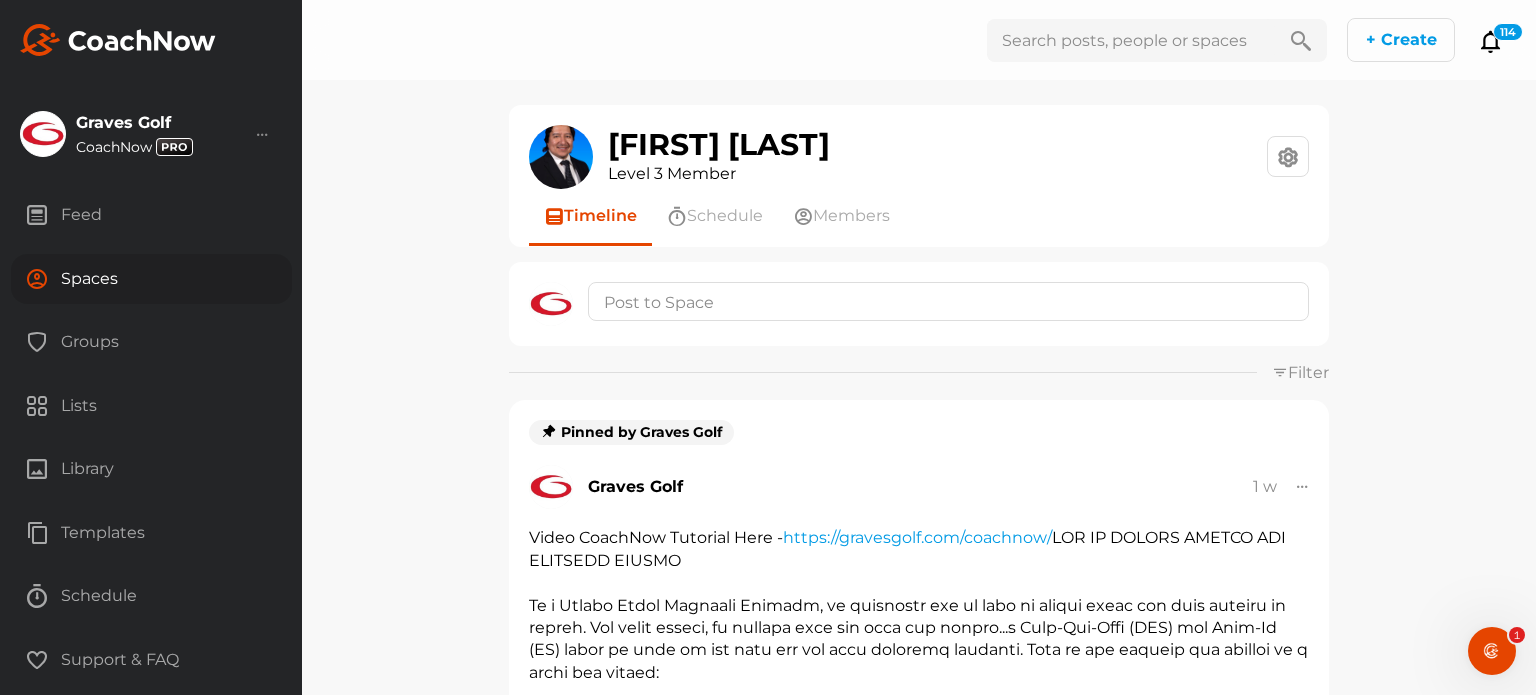 click on "Spaces" at bounding box center [151, 279] 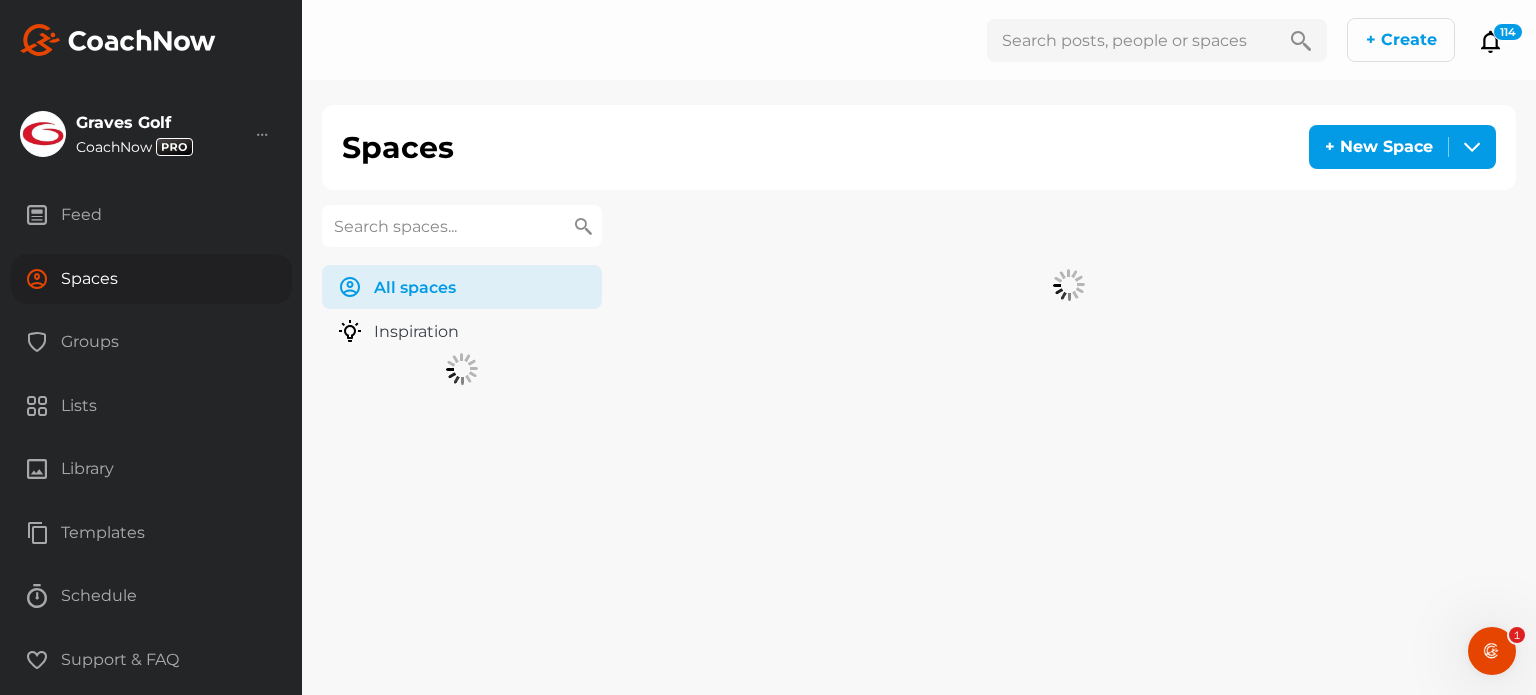 click at bounding box center [462, 226] 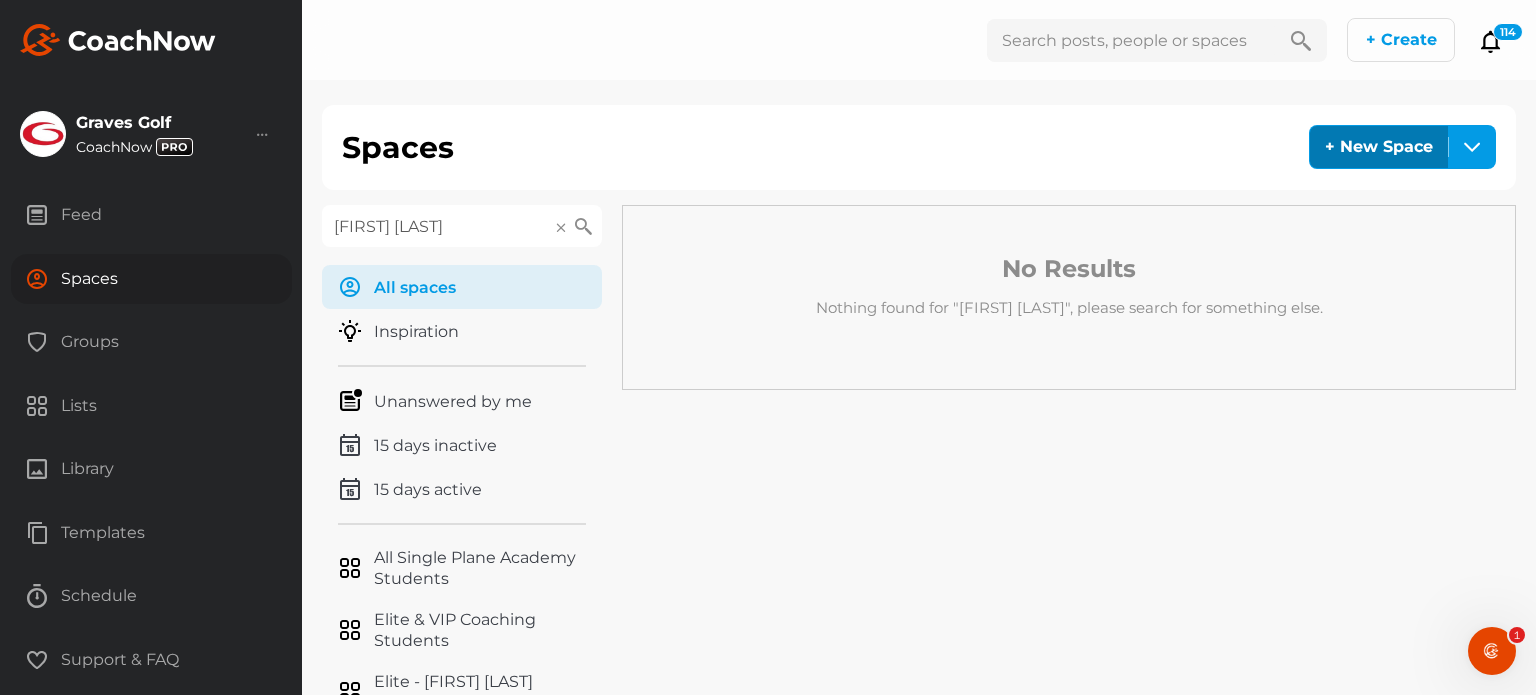 type on "[FIRST] [LAST]" 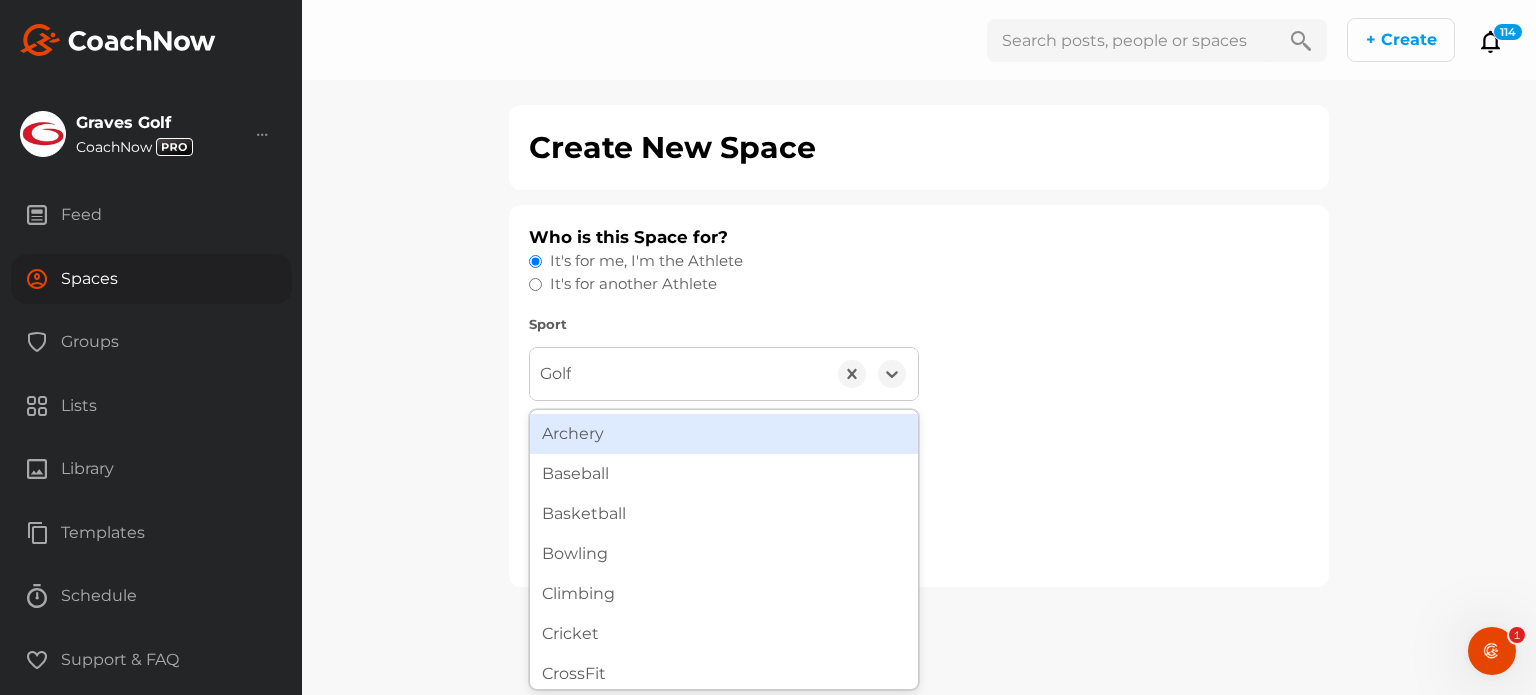 click on "Golf" at bounding box center (678, 374) 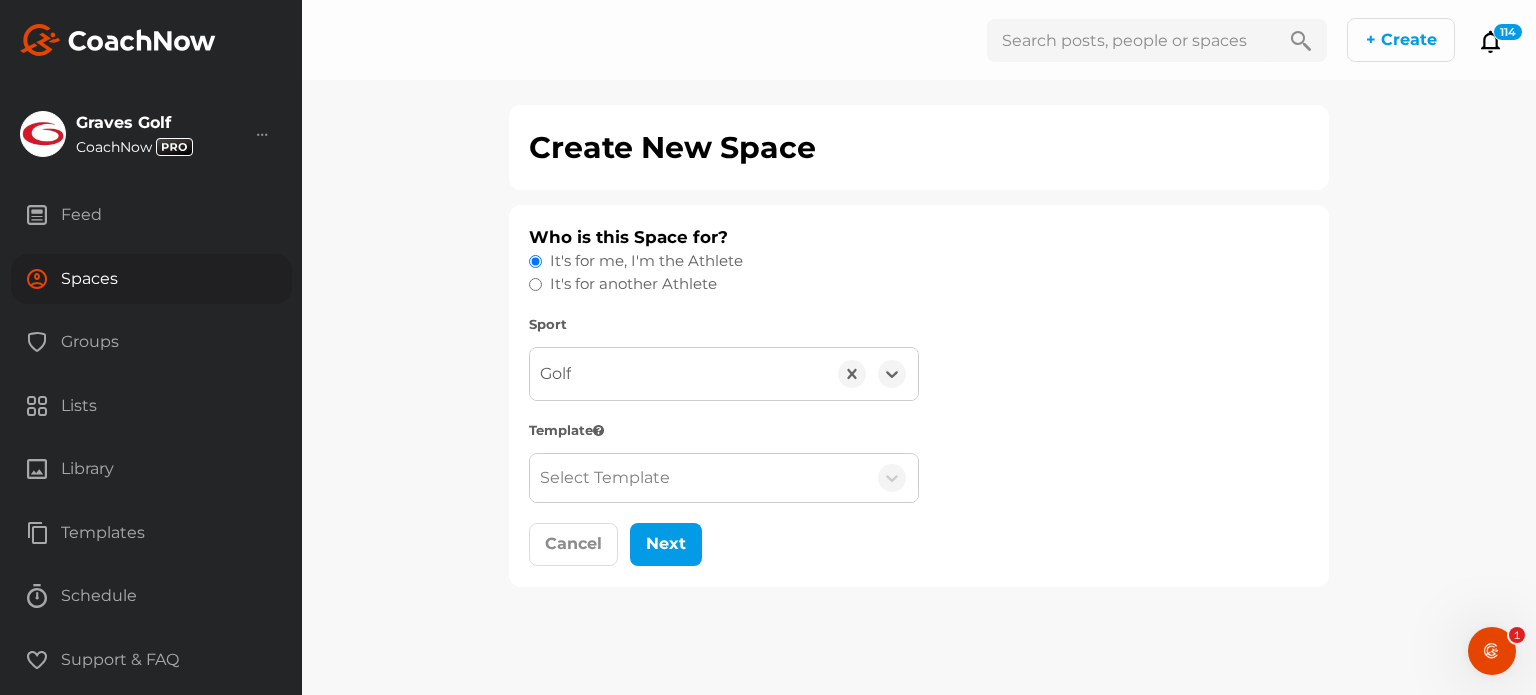 click on "Golf" at bounding box center (678, 374) 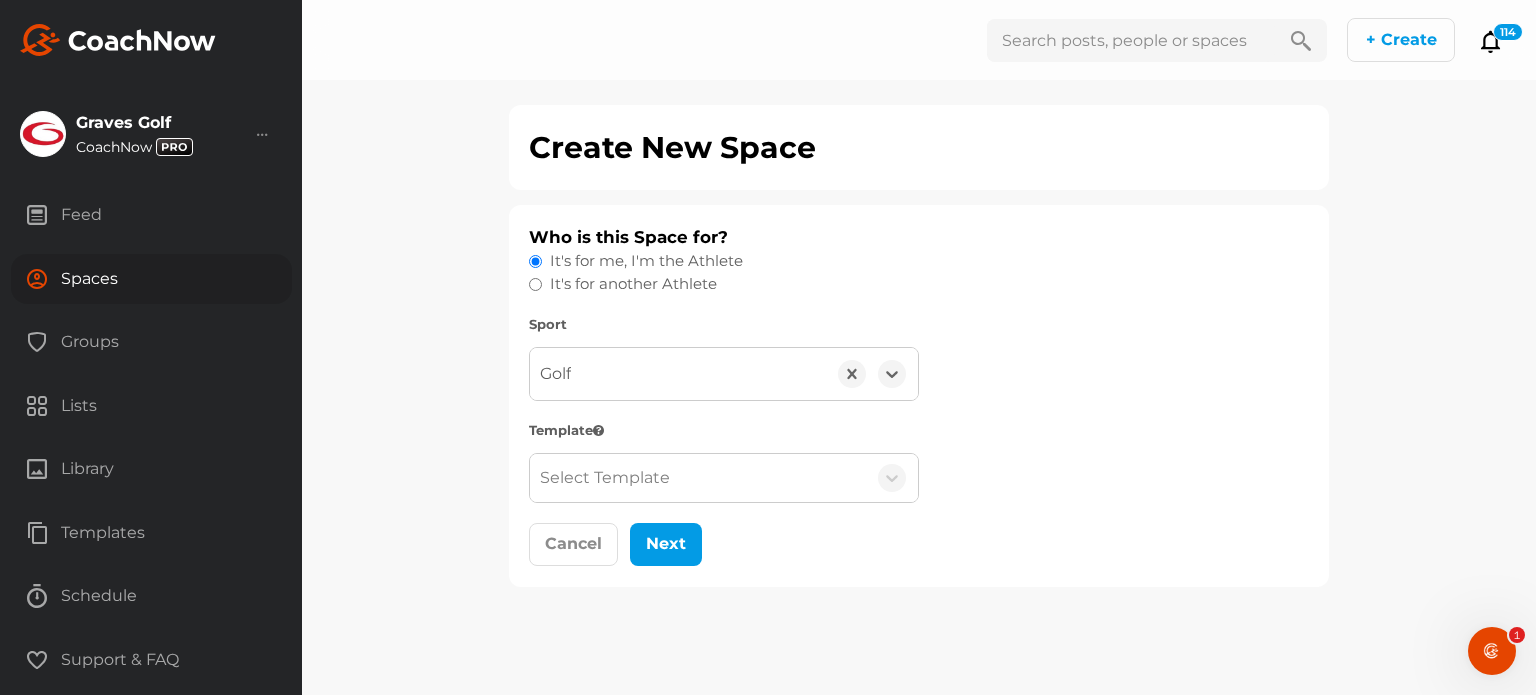 click on "It's for another Athlete" at bounding box center (633, 284) 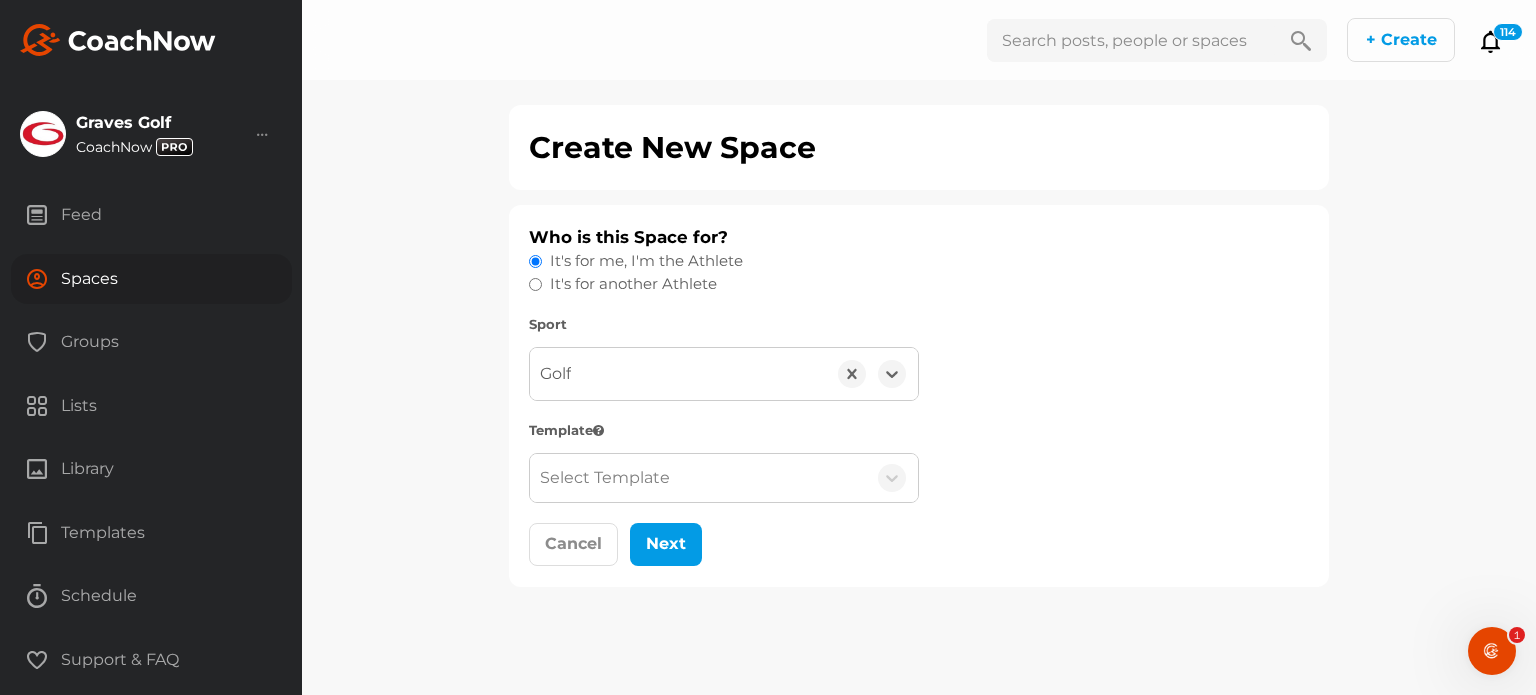 radio on "true" 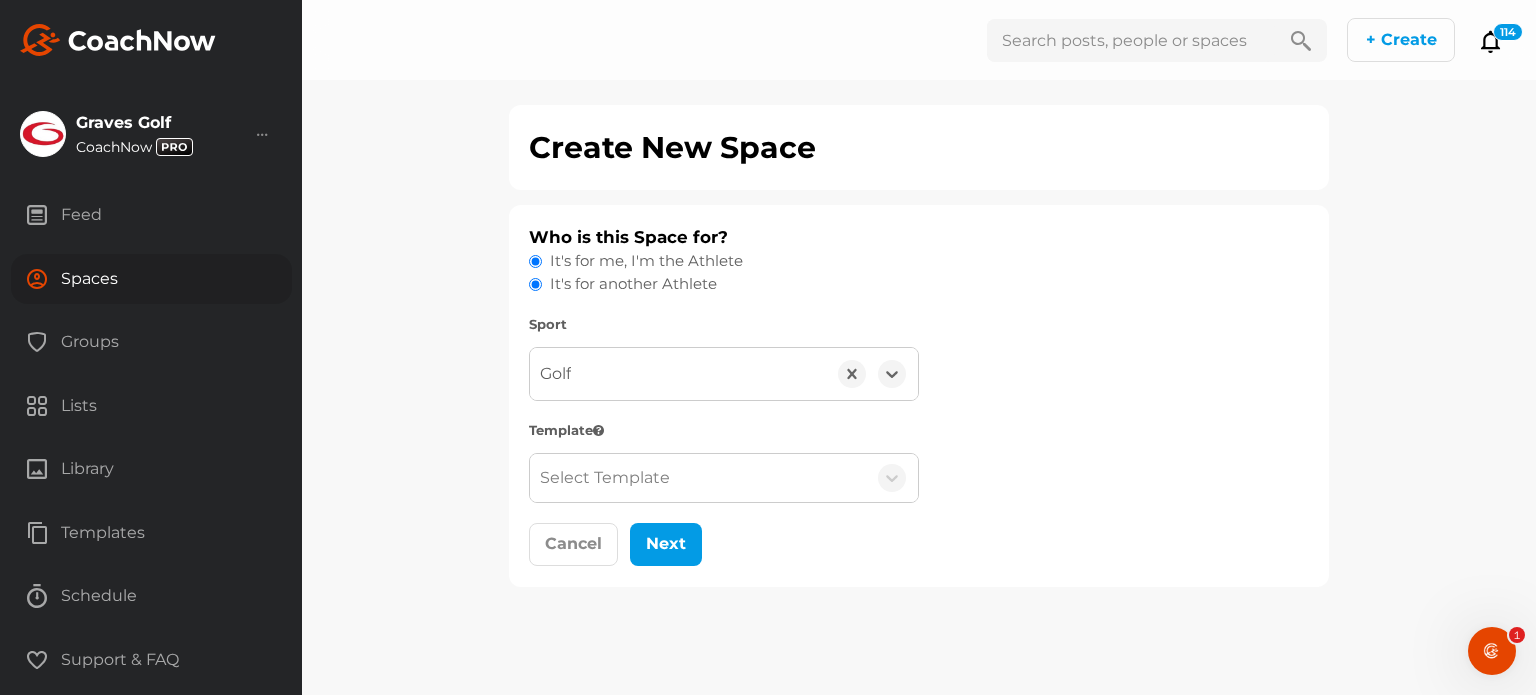 radio on "false" 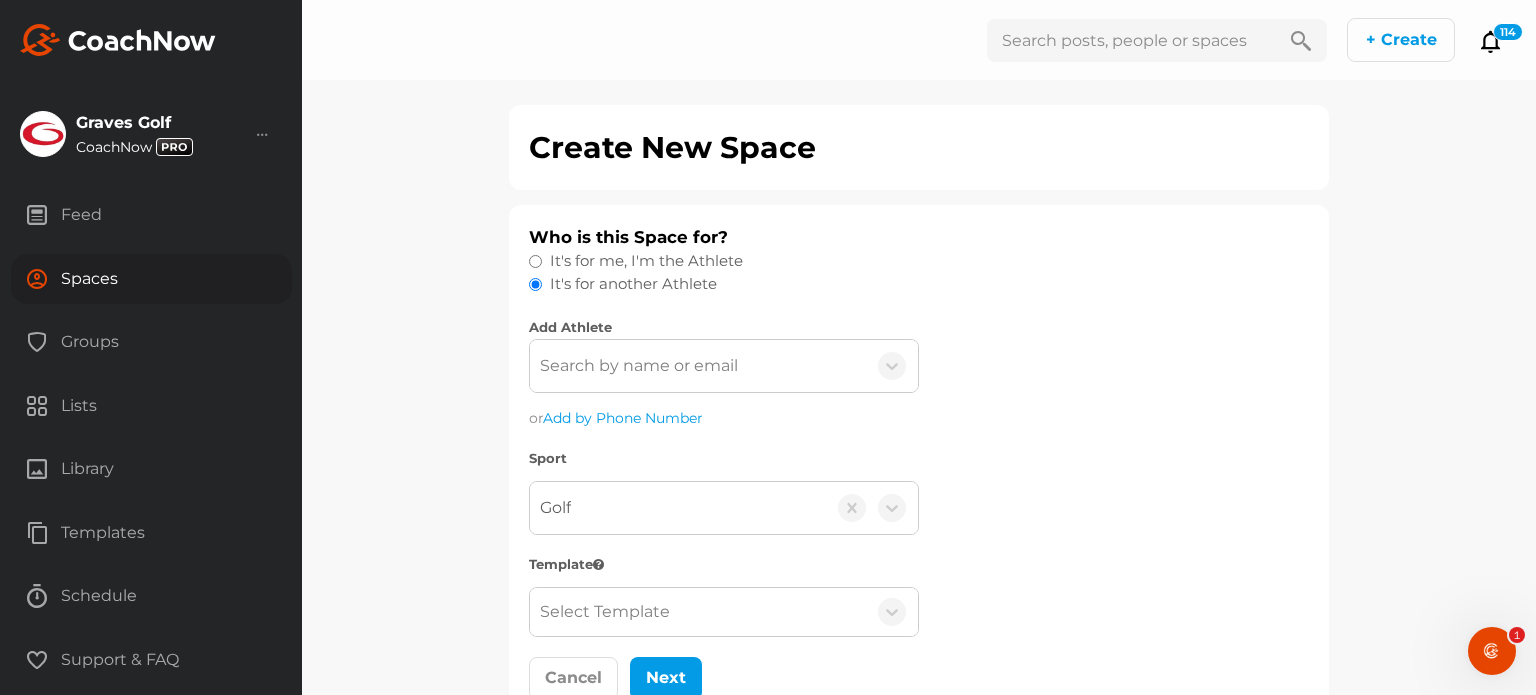 click on "Search by name or email" at bounding box center [639, 366] 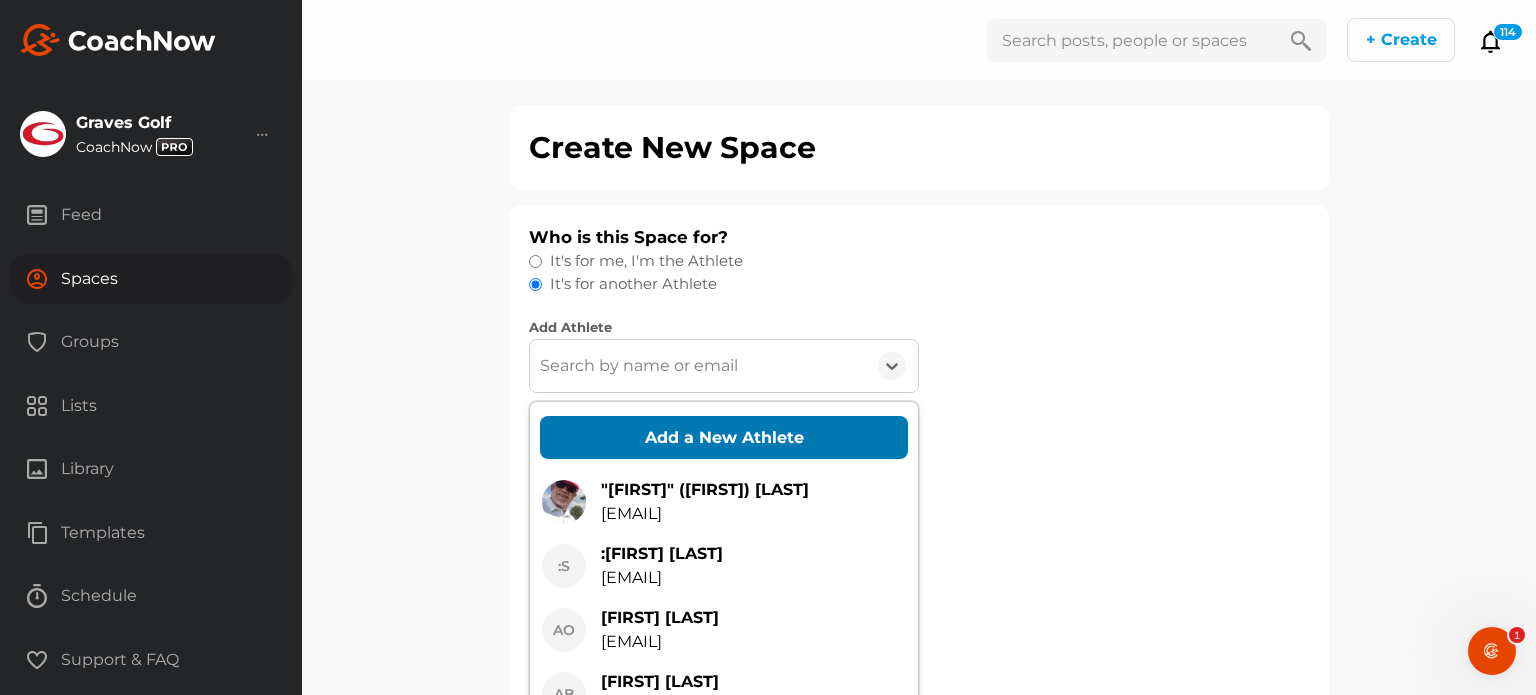 click on "Add a New Athlete" at bounding box center (724, 437) 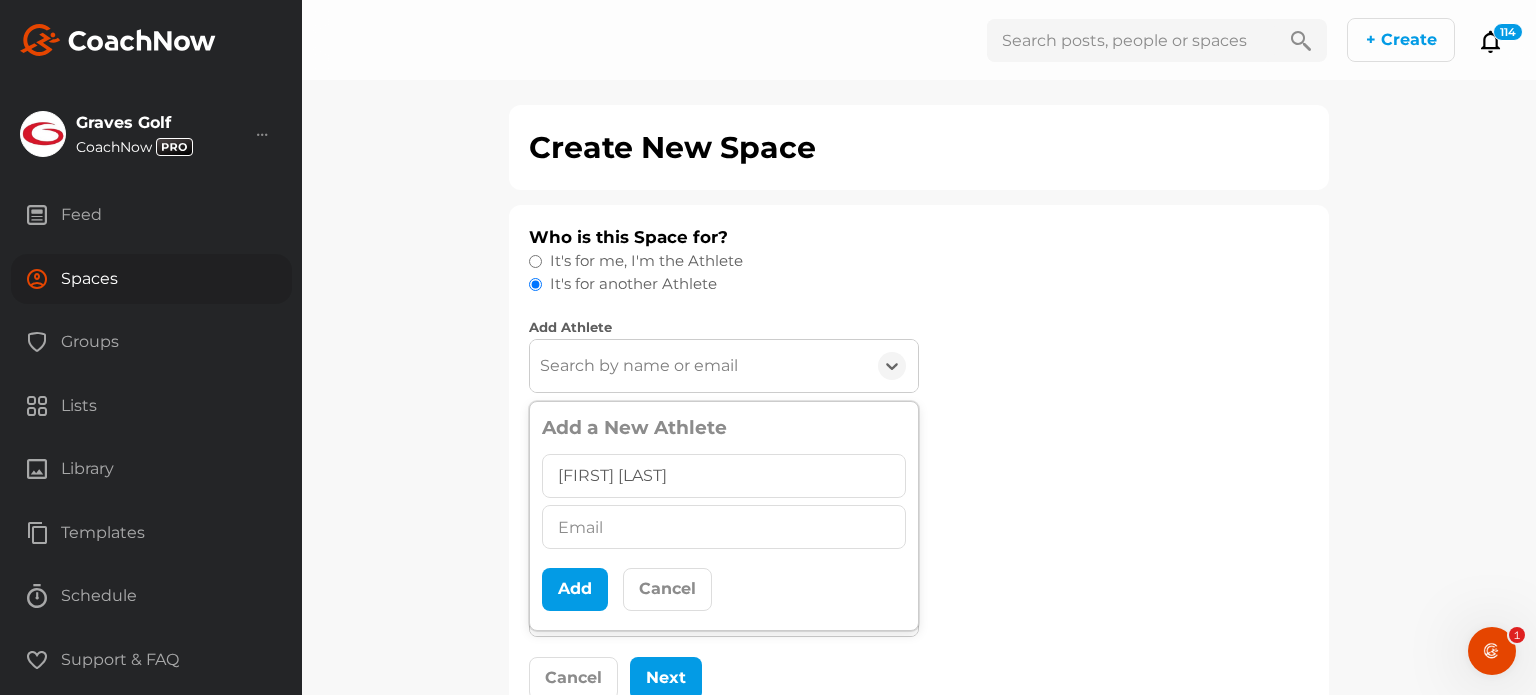 type on "[FIRST] [LAST]" 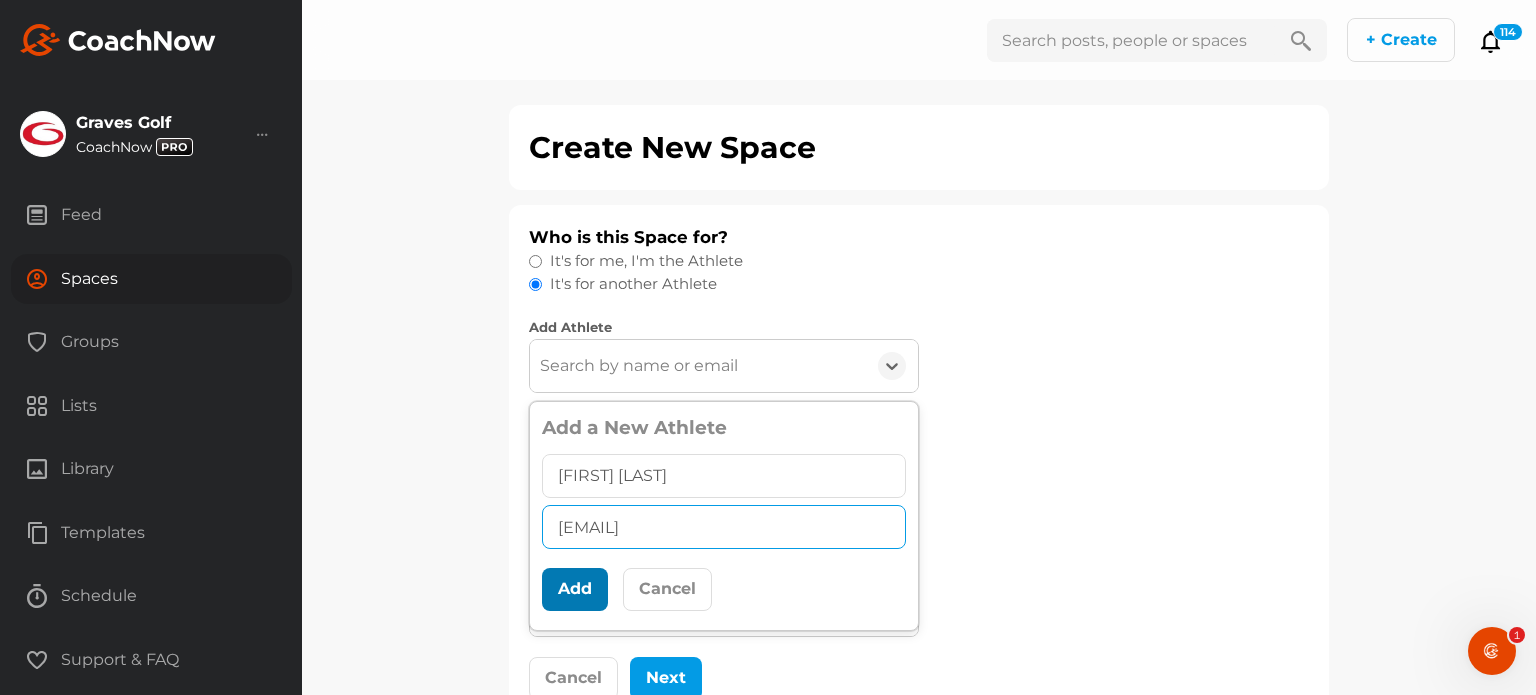 type on "[EMAIL]" 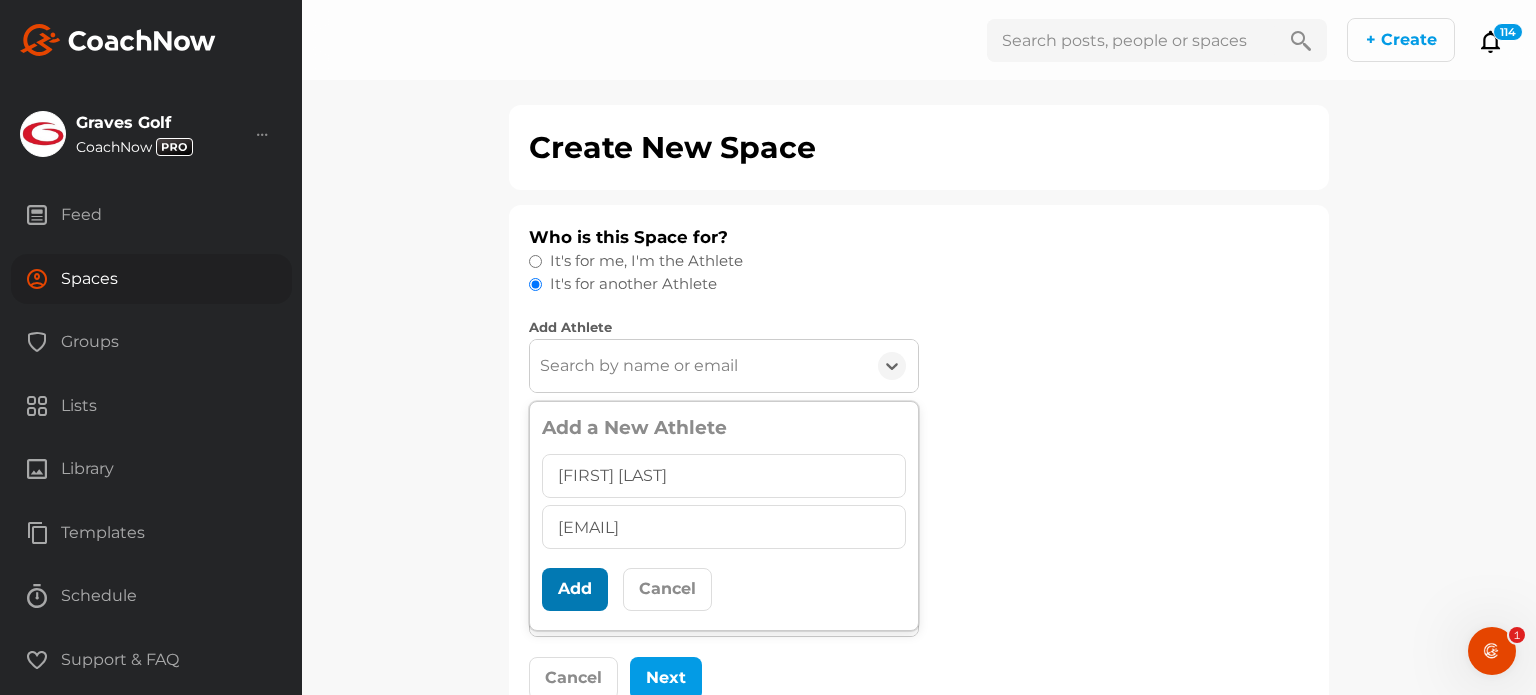 click on "Add" at bounding box center [575, 589] 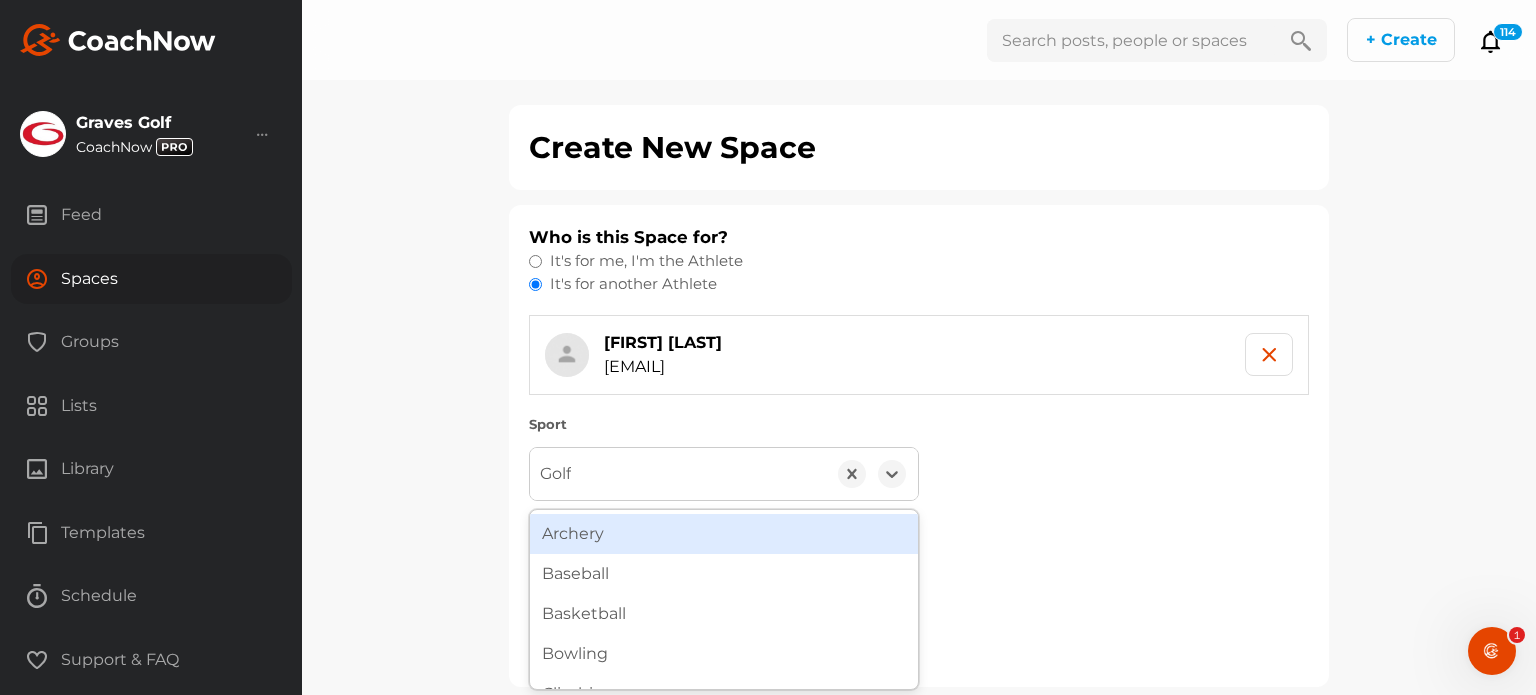 click on "Golf" at bounding box center [678, 474] 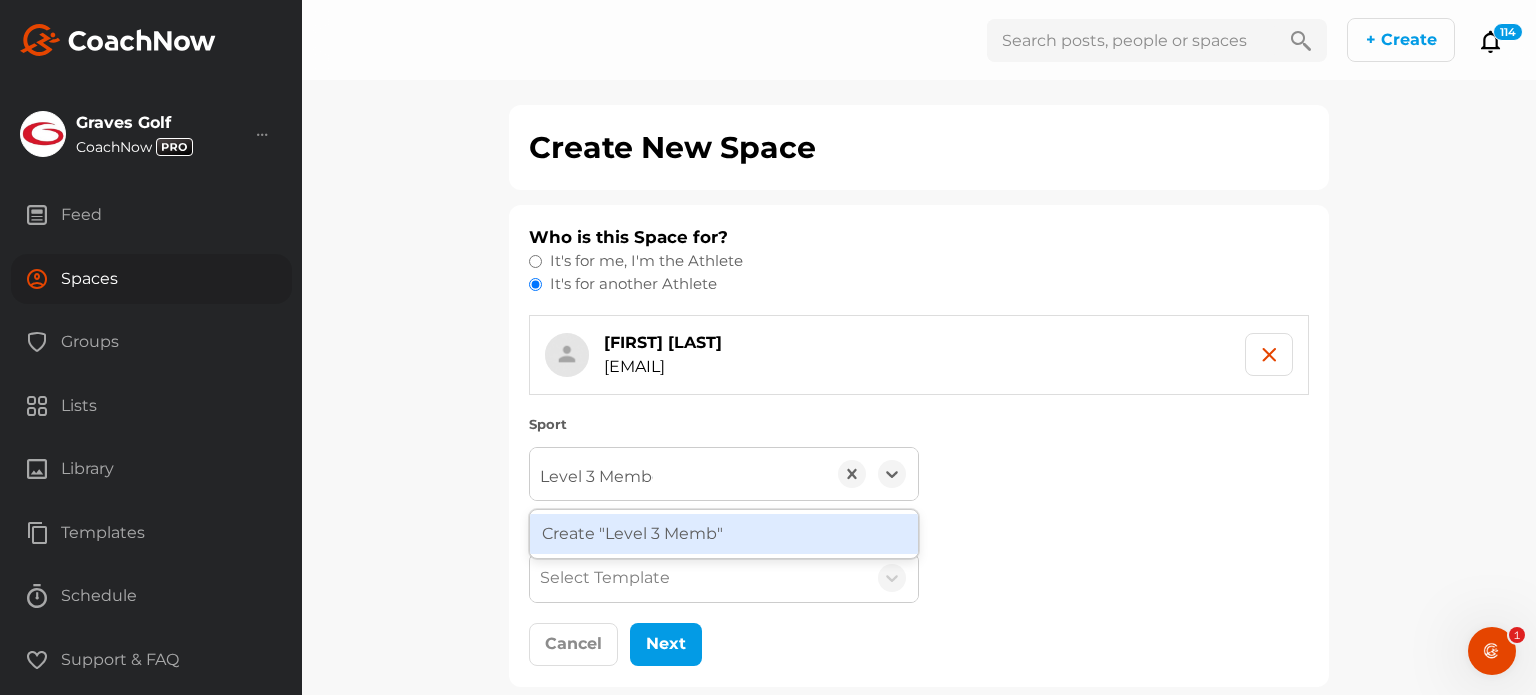 type on "Level 3 Member" 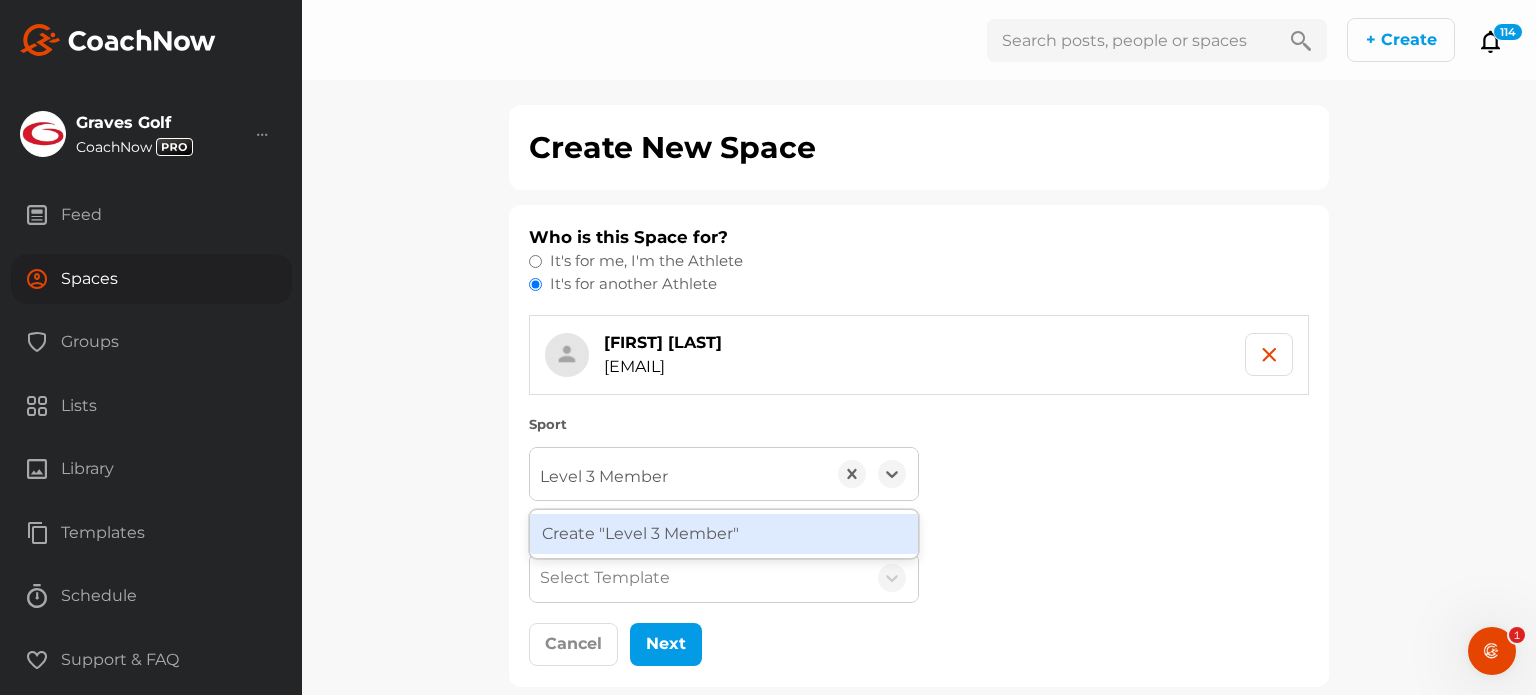 click on "Create "Level 3 Member"" at bounding box center [724, 534] 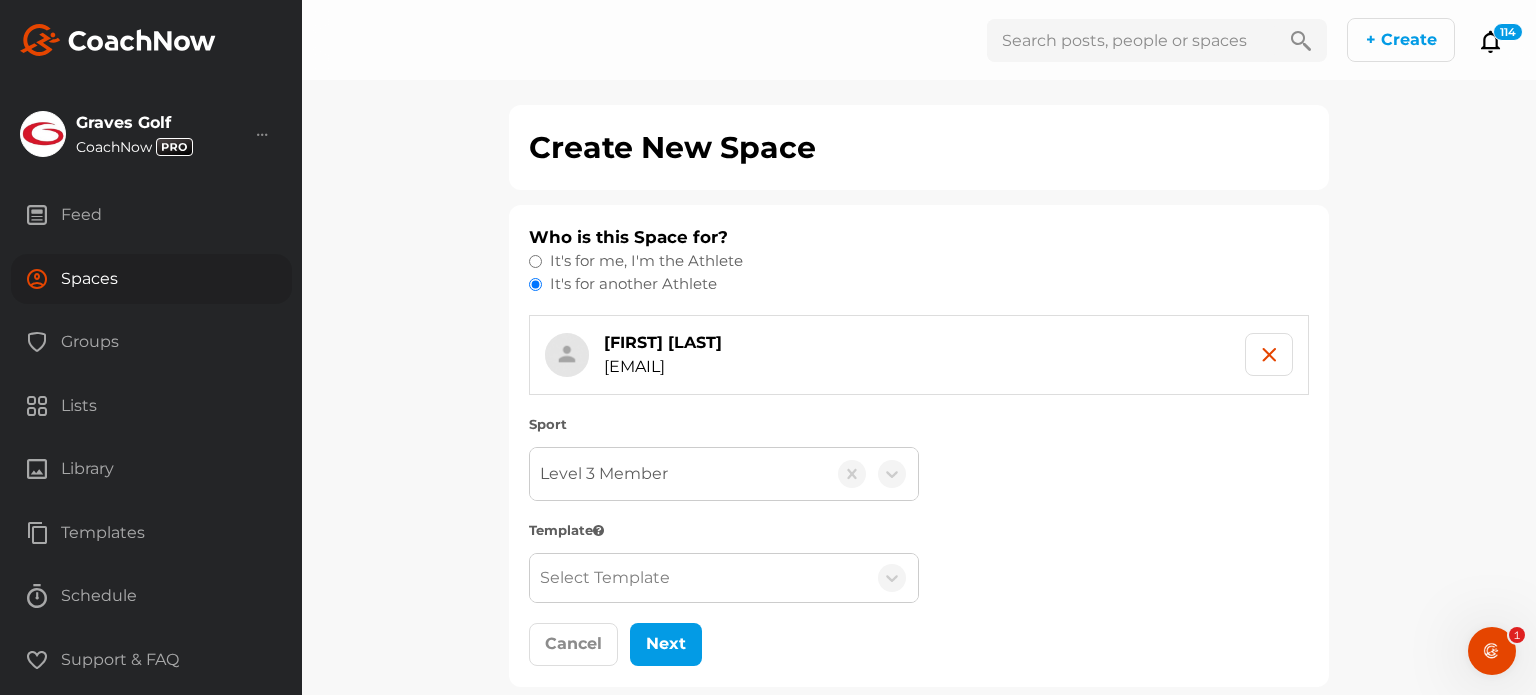 click on "Select Template" at bounding box center [605, 578] 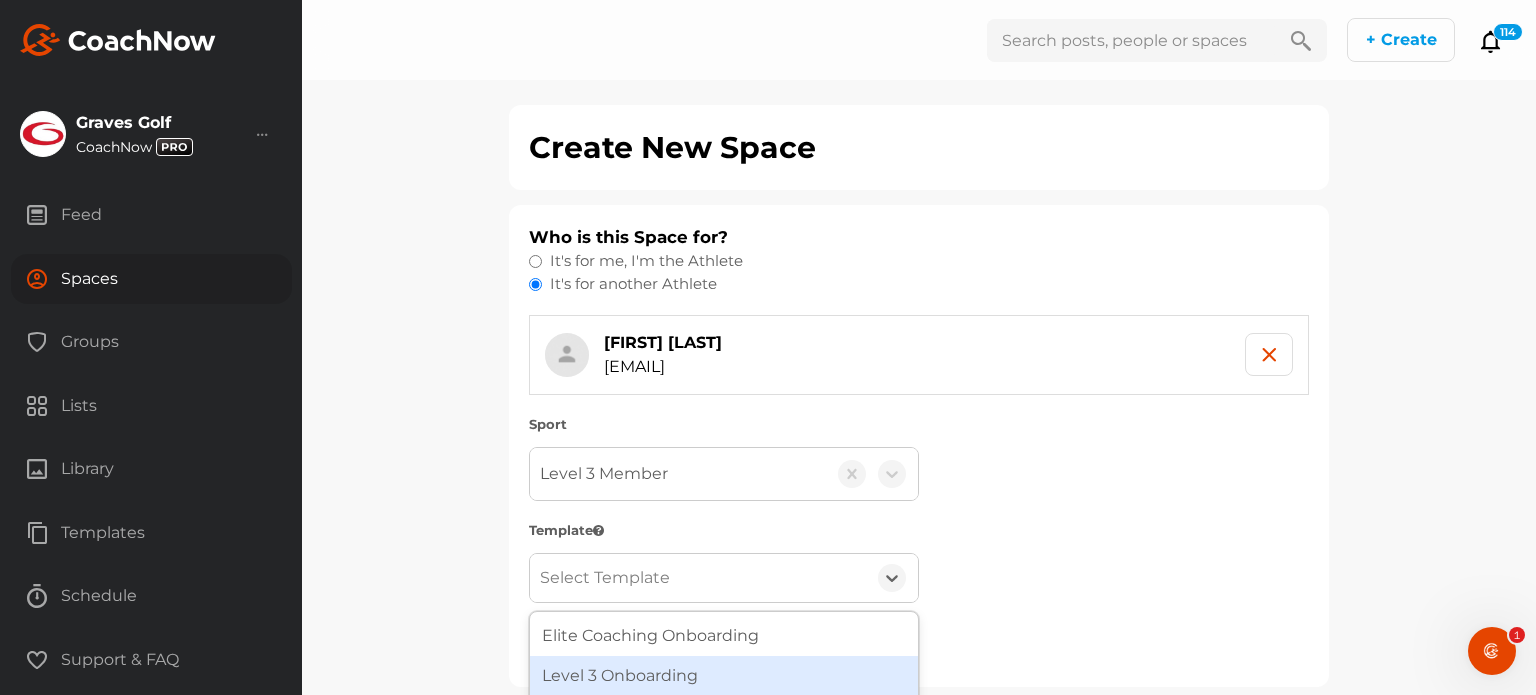 click on "Level 3 Onboarding" at bounding box center (724, 676) 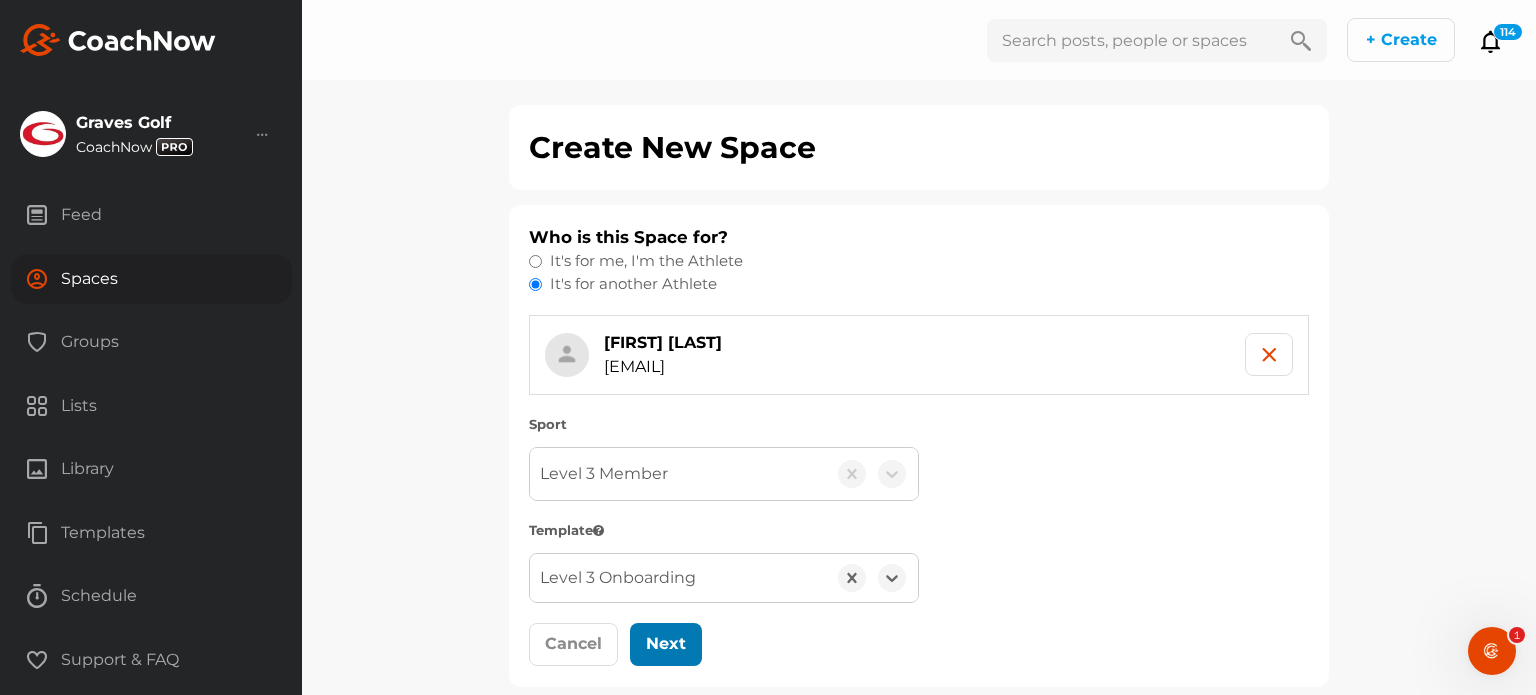 click on "Next" at bounding box center [666, 644] 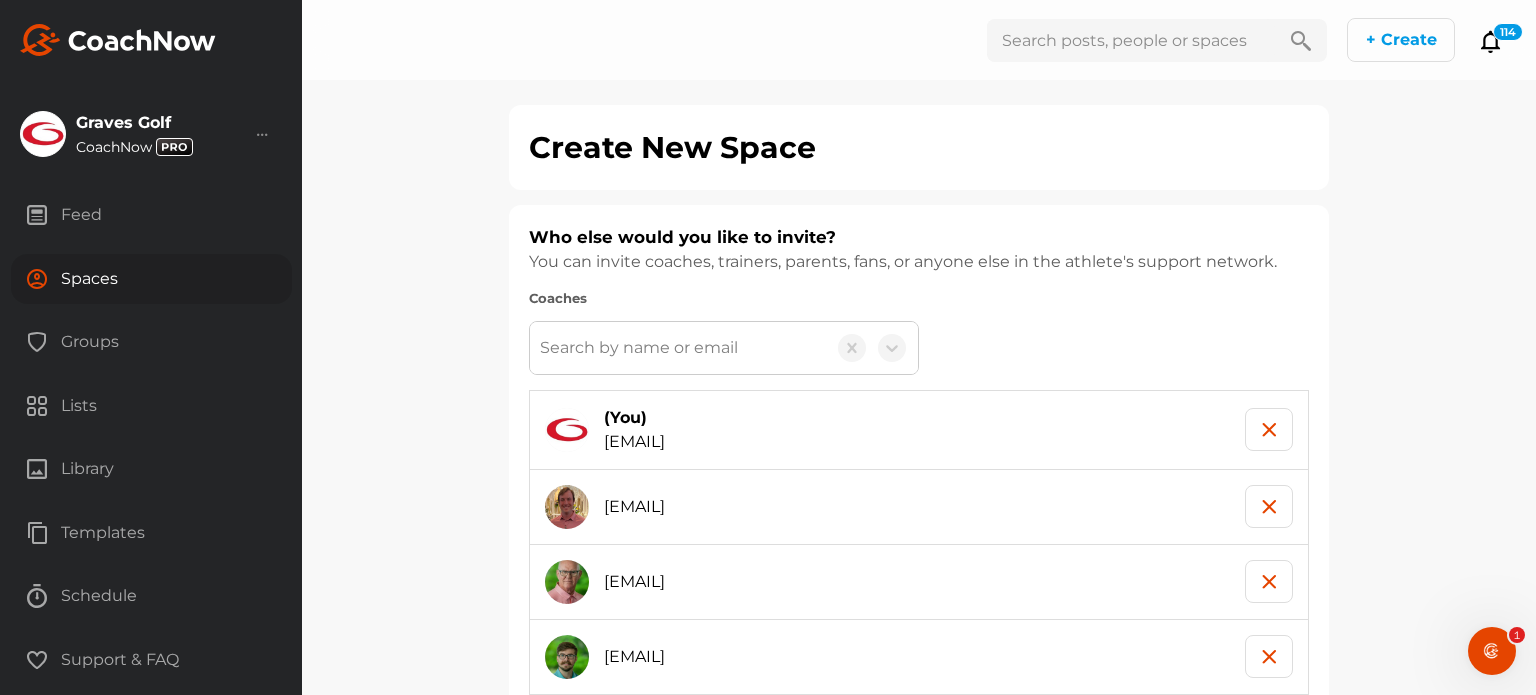 scroll, scrollTop: 241, scrollLeft: 0, axis: vertical 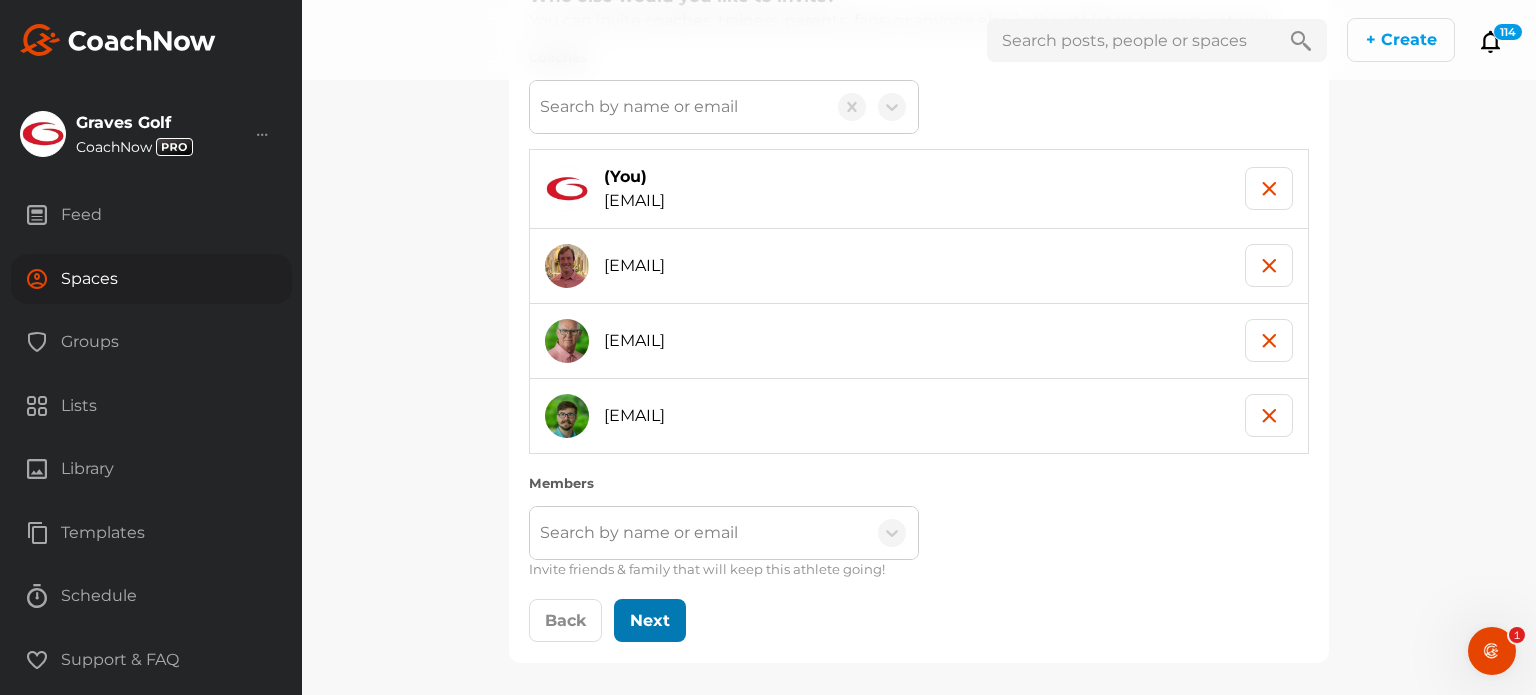 click on "Next" at bounding box center [650, 620] 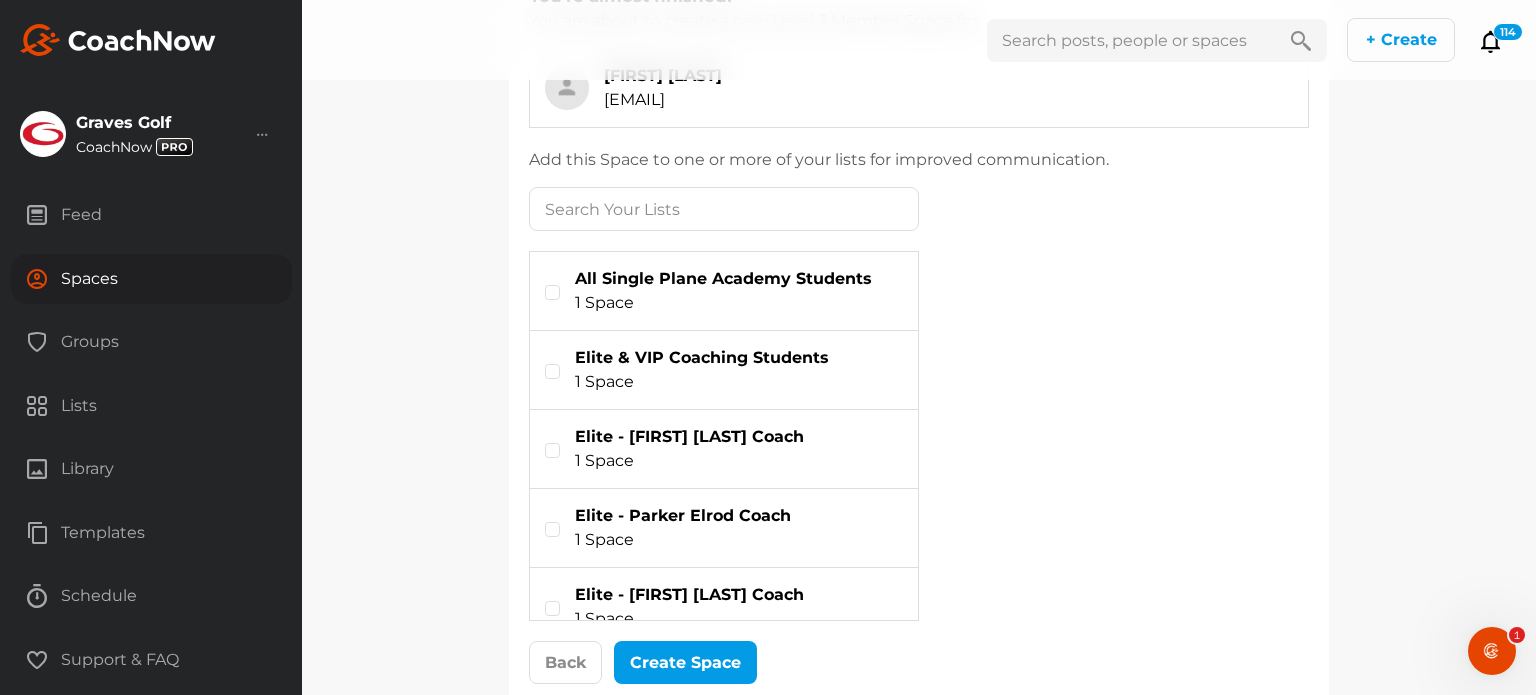 scroll, scrollTop: 0, scrollLeft: 0, axis: both 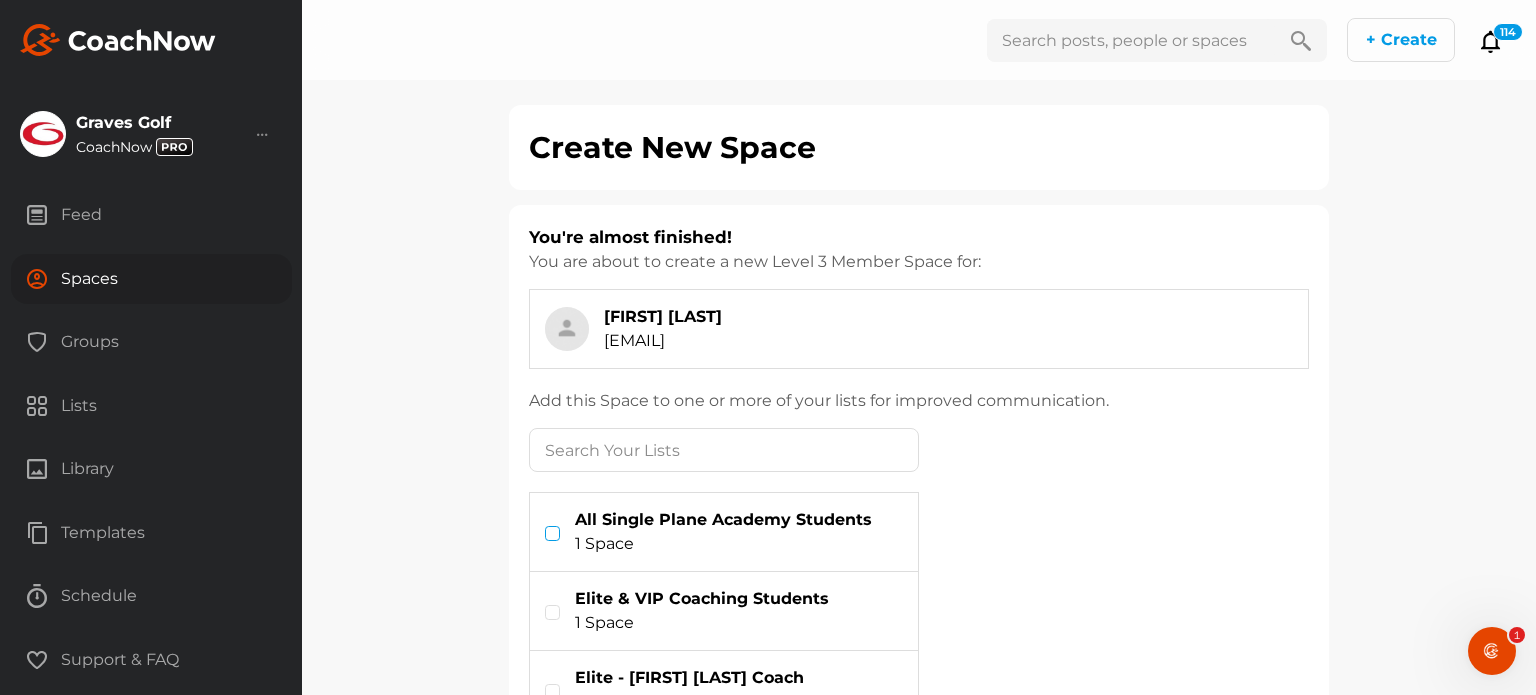 click at bounding box center [552, 533] 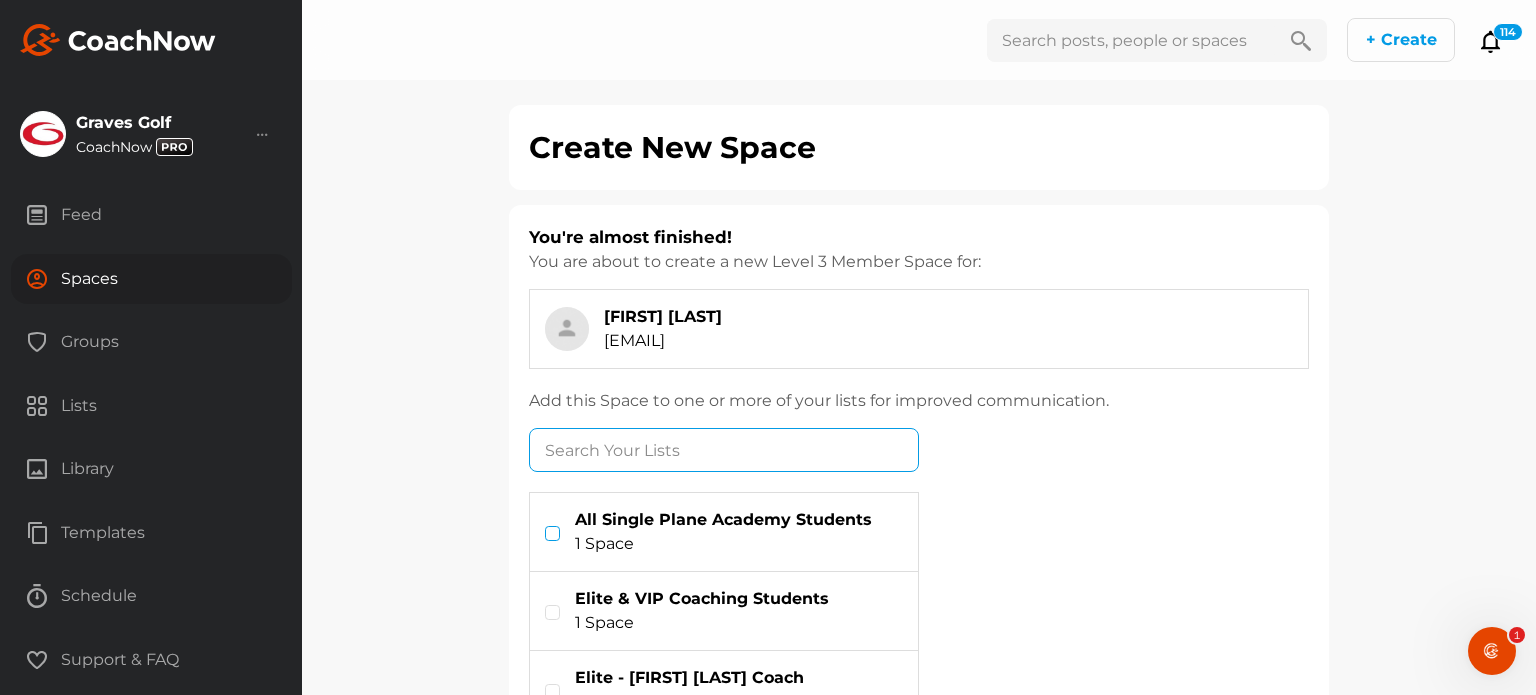 click at bounding box center [545, 526] 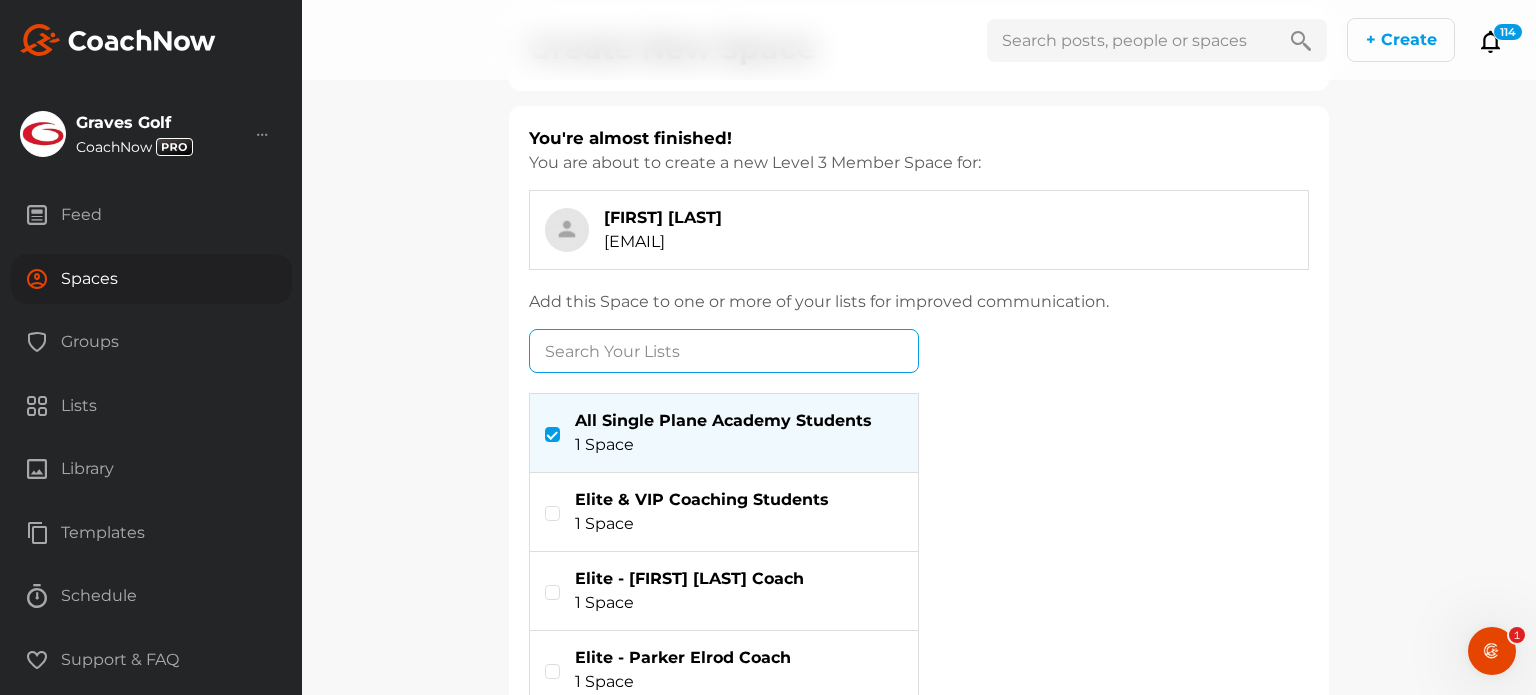 scroll, scrollTop: 284, scrollLeft: 0, axis: vertical 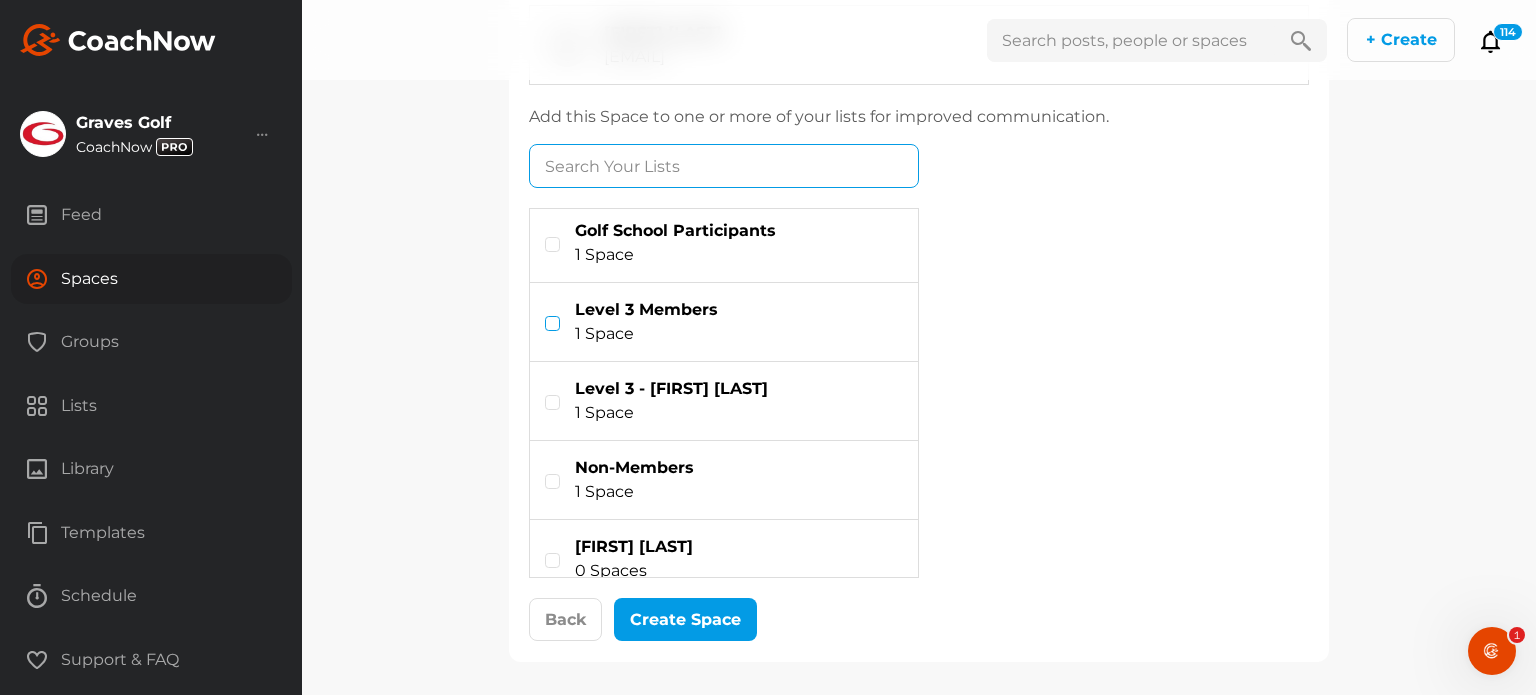 click at bounding box center [552, 323] 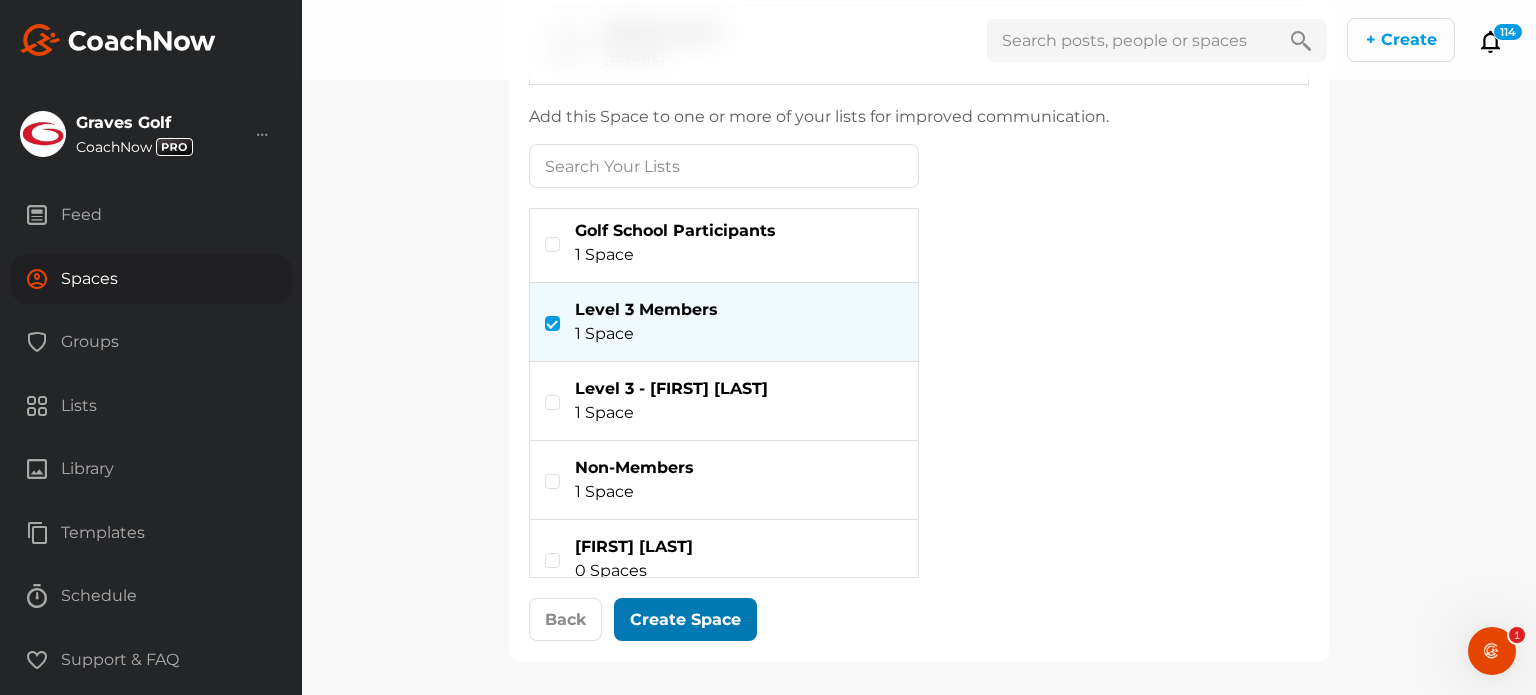 click at bounding box center [686, 620] 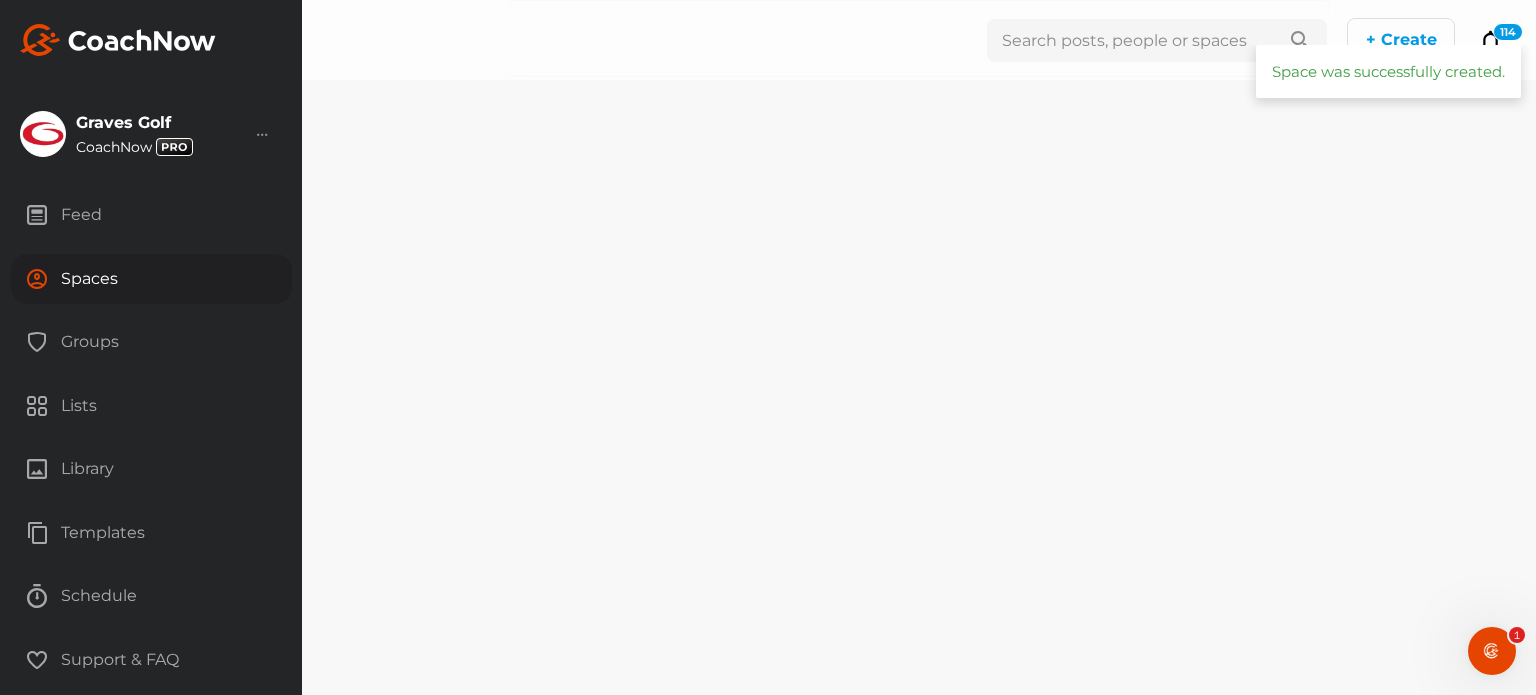 scroll, scrollTop: 0, scrollLeft: 0, axis: both 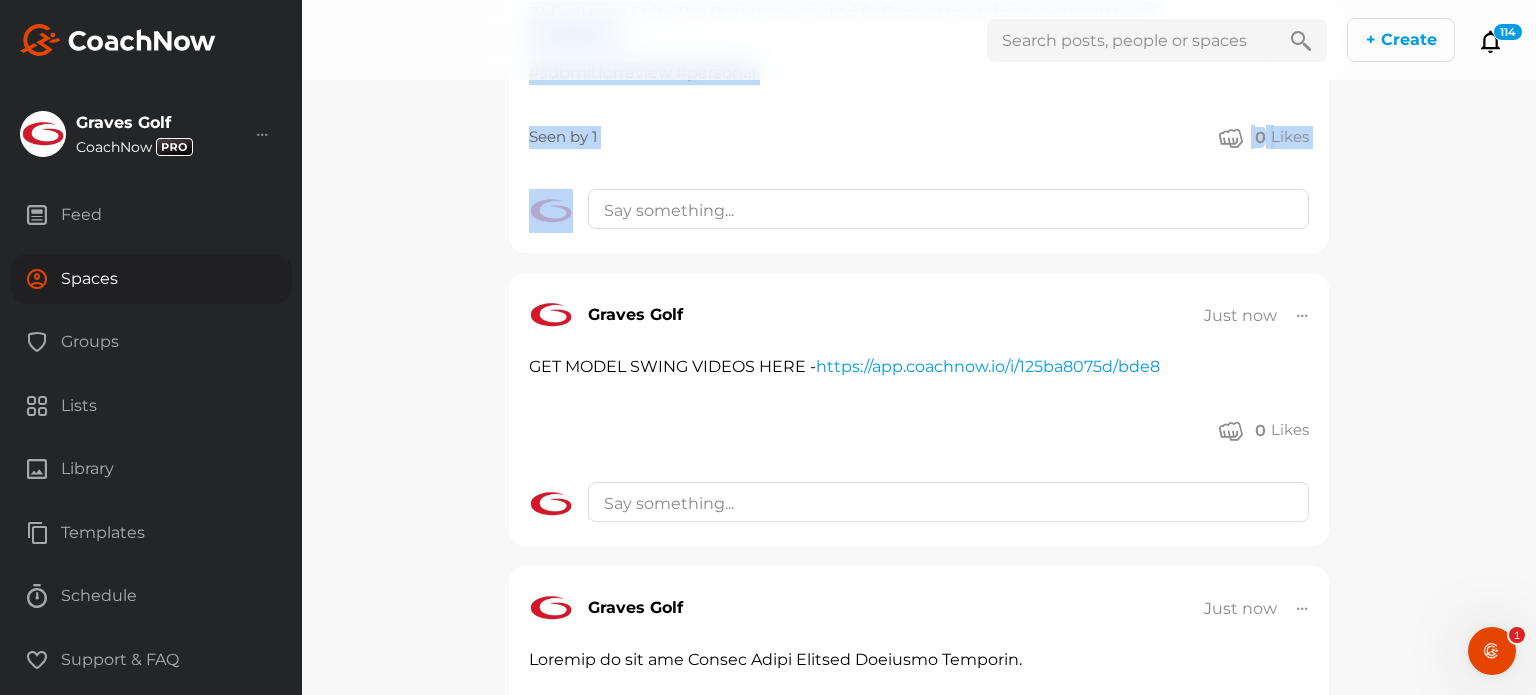 drag, startPoint x: 520, startPoint y: 535, endPoint x: 829, endPoint y: -4, distance: 621.2906 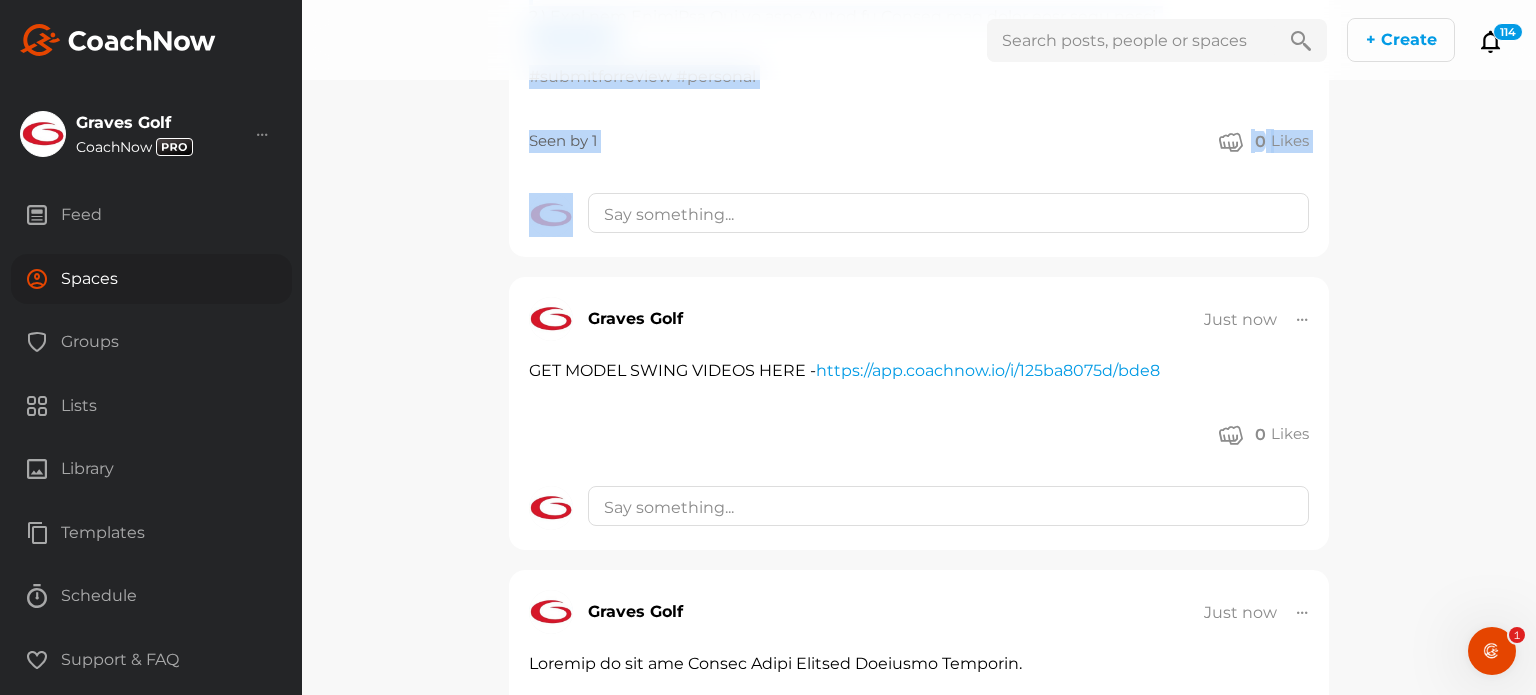click on "Graves Golf
CoachNow
Account Settings
Organizations
Tags
Get Paid
Benefits" at bounding box center [768, 347] 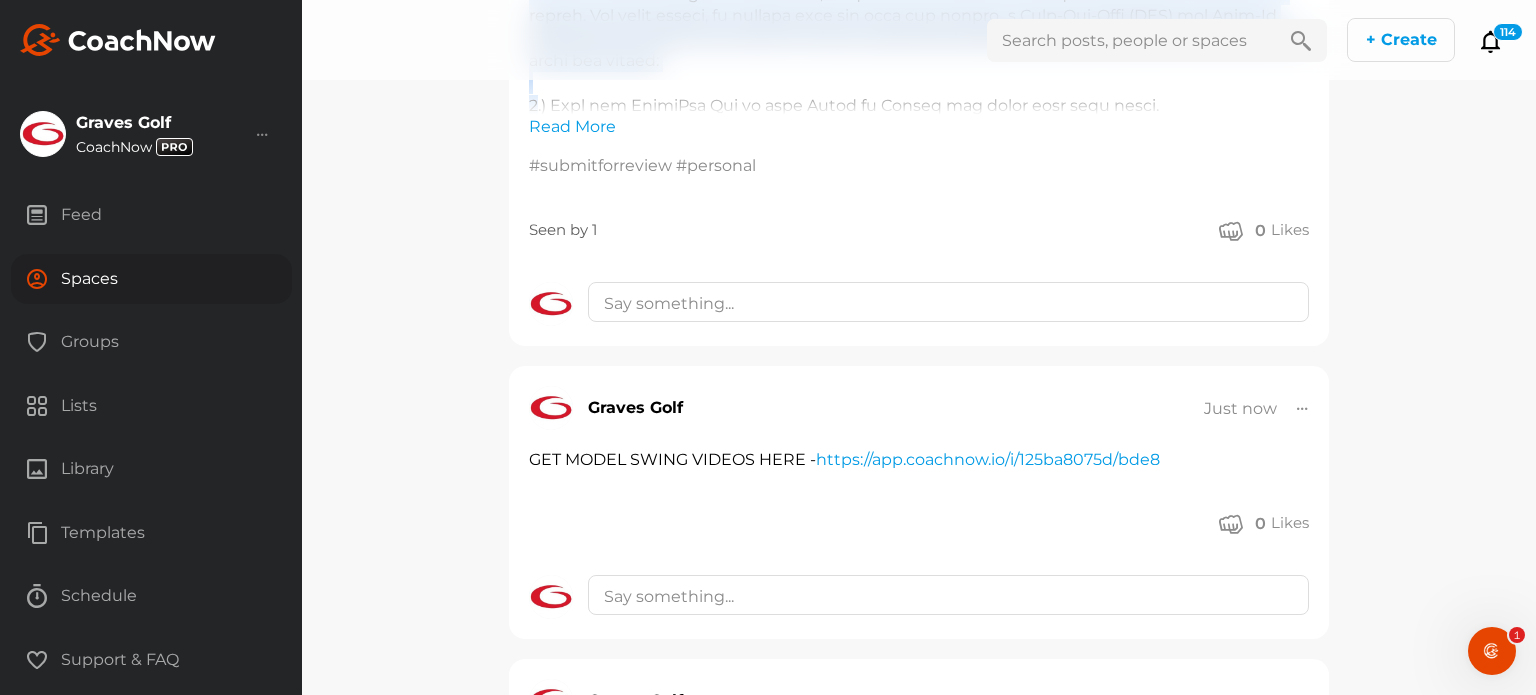 scroll, scrollTop: 397, scrollLeft: 0, axis: vertical 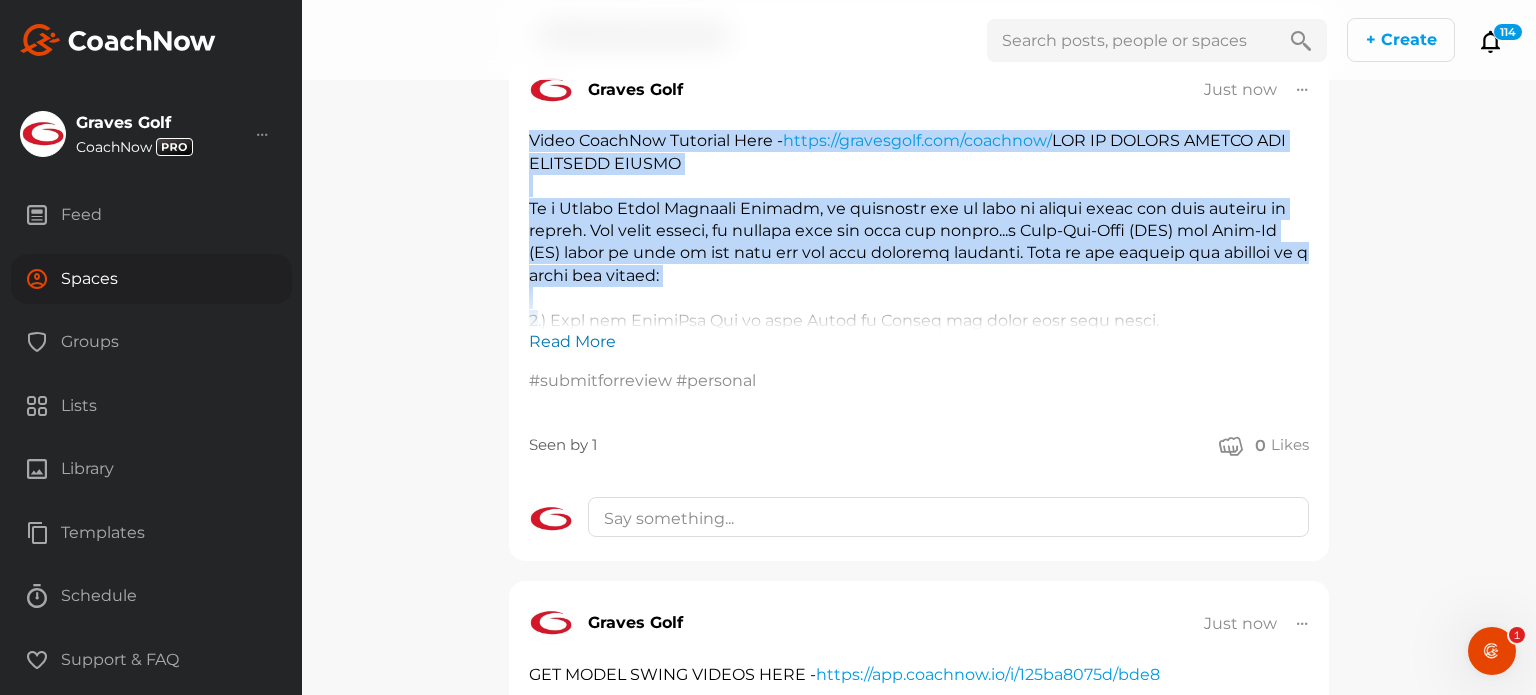 click on "Read More" 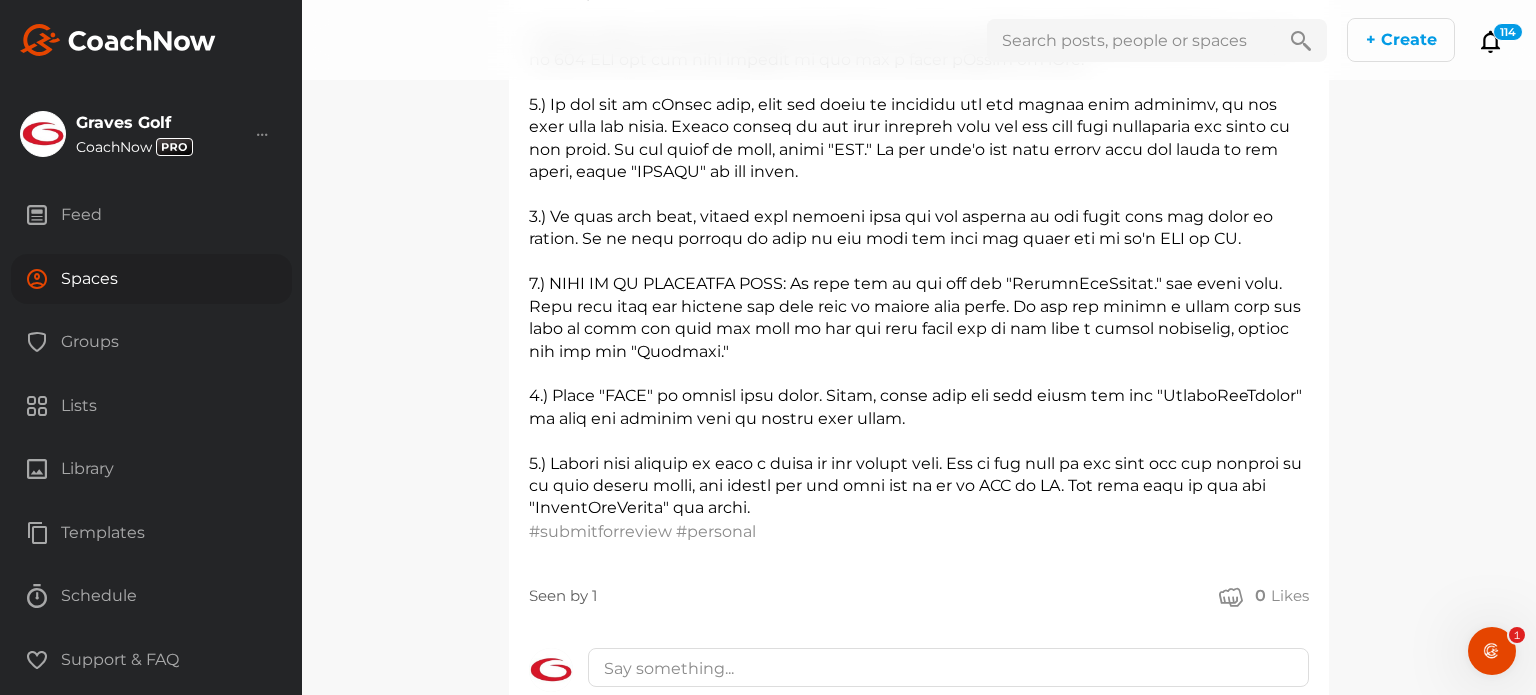 scroll, scrollTop: 897, scrollLeft: 0, axis: vertical 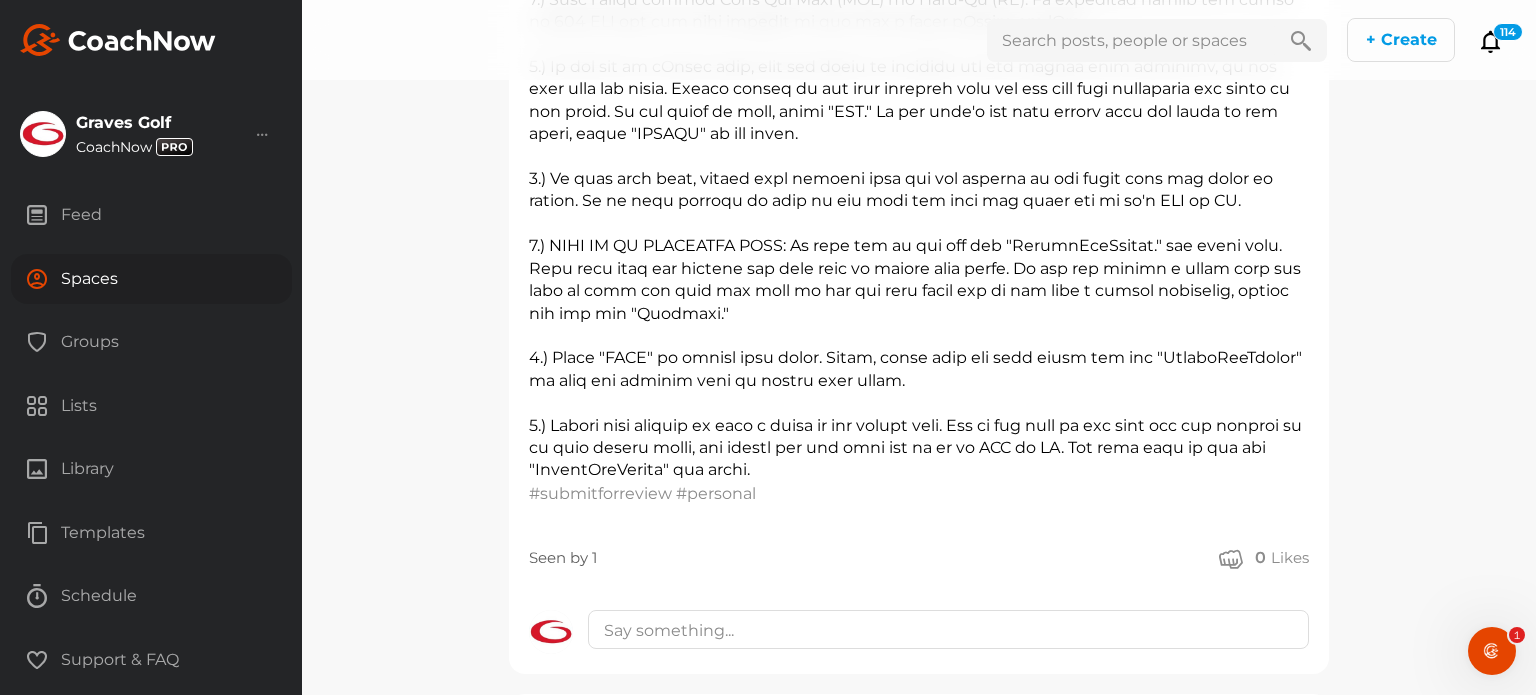drag, startPoint x: 767, startPoint y: 515, endPoint x: 658, endPoint y: 495, distance: 110.81967 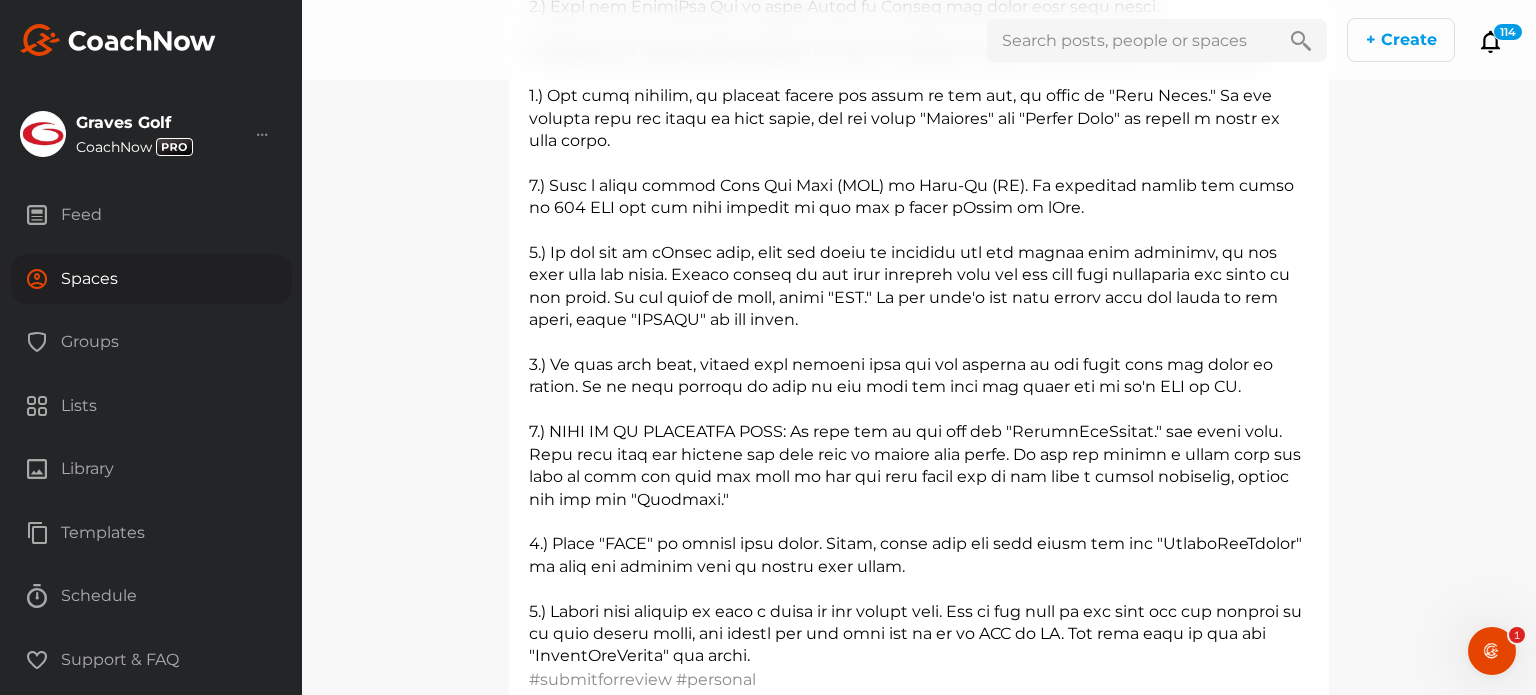 scroll, scrollTop: 704, scrollLeft: 0, axis: vertical 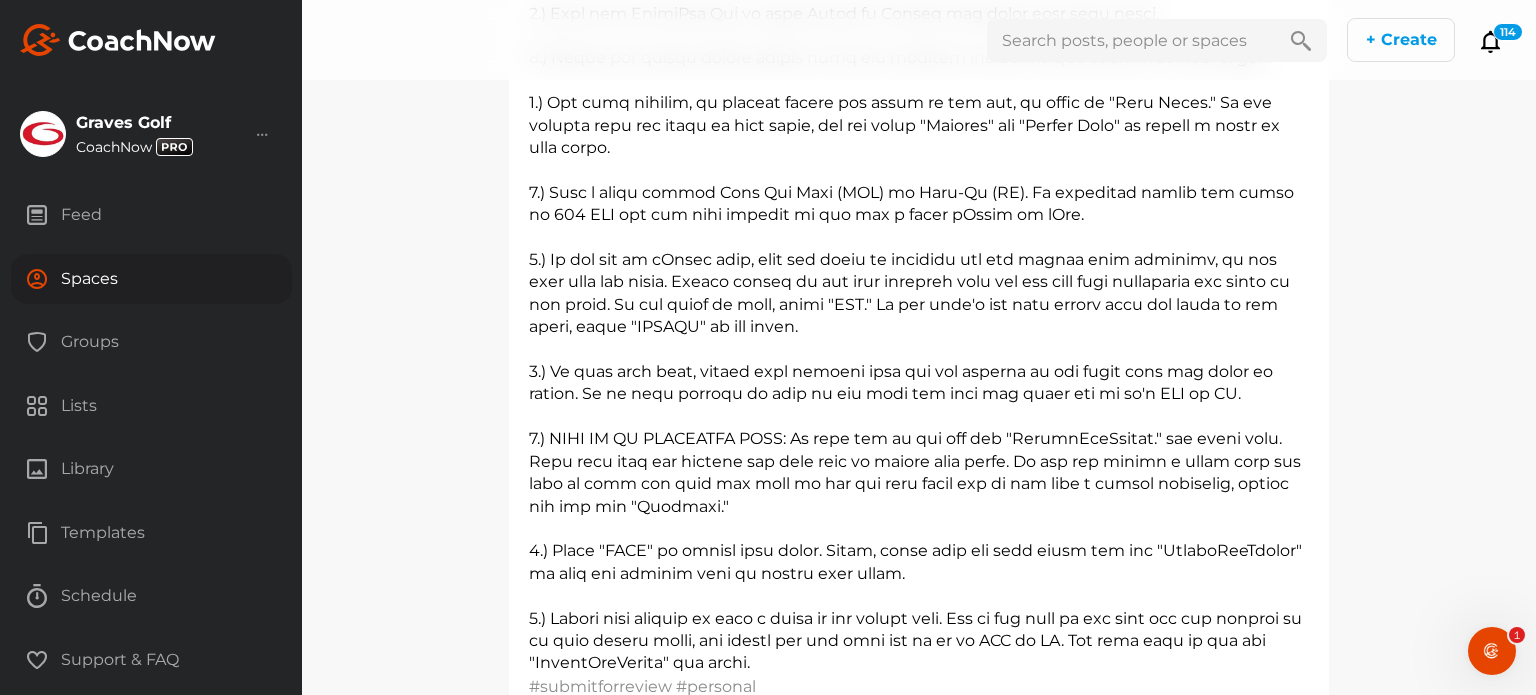 drag, startPoint x: 839, startPoint y: 488, endPoint x: 701, endPoint y: 132, distance: 381.81146 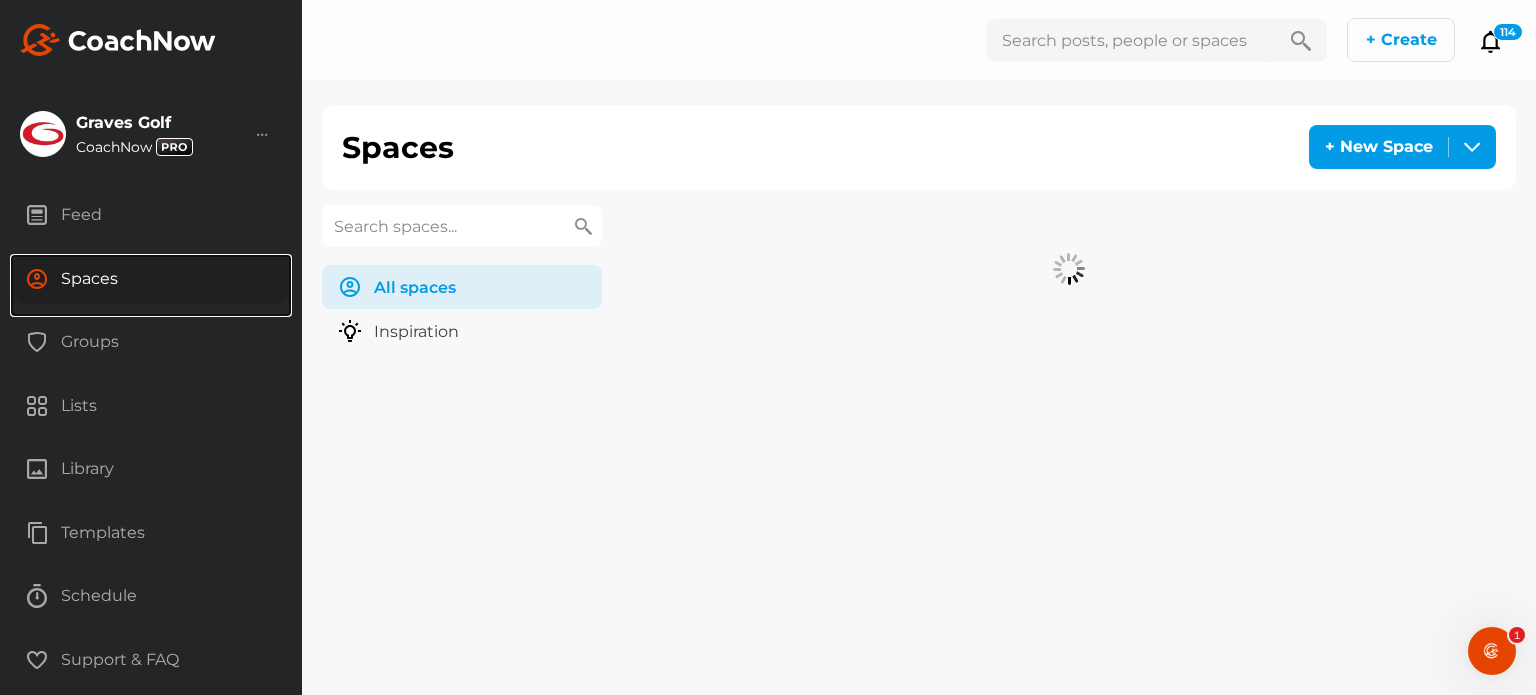 scroll, scrollTop: 0, scrollLeft: 0, axis: both 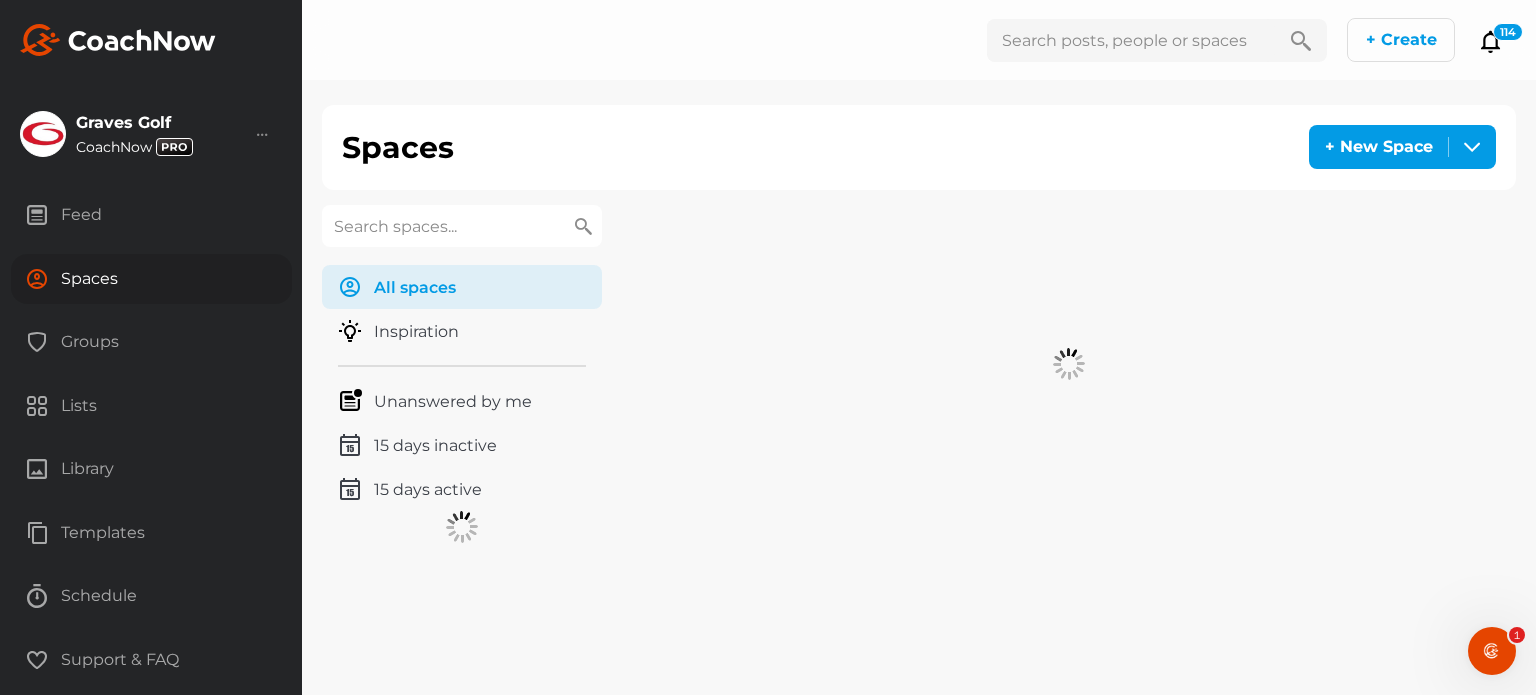 click at bounding box center (462, 226) 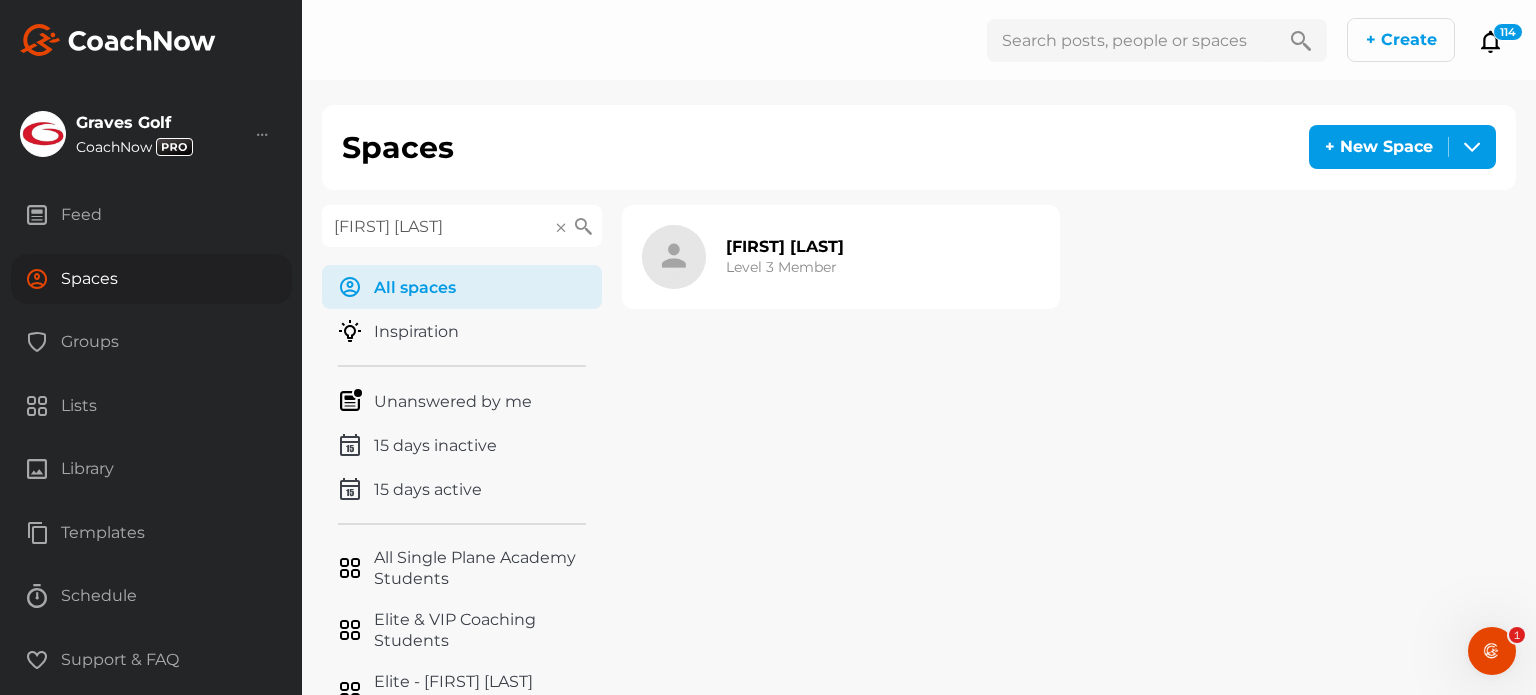 type on "[FIRST] [LAST]" 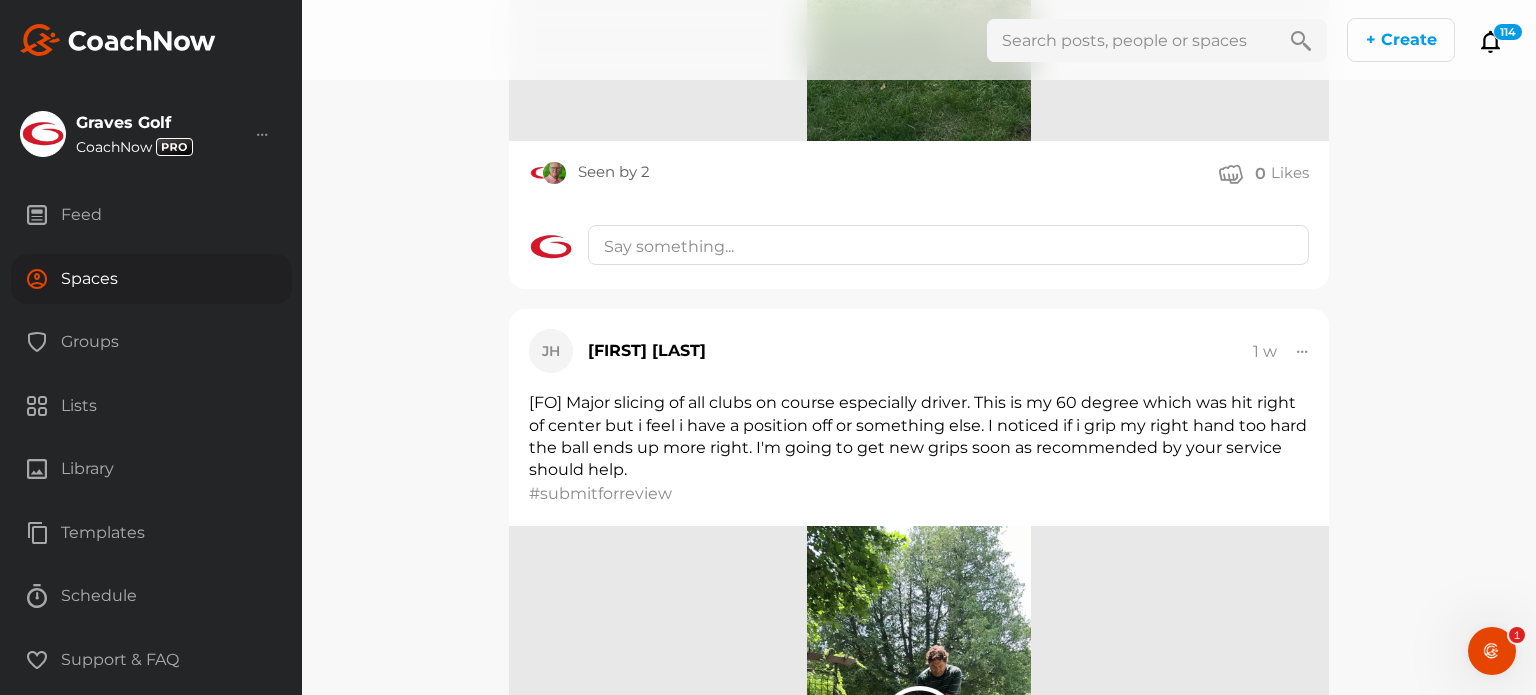 scroll, scrollTop: 1400, scrollLeft: 0, axis: vertical 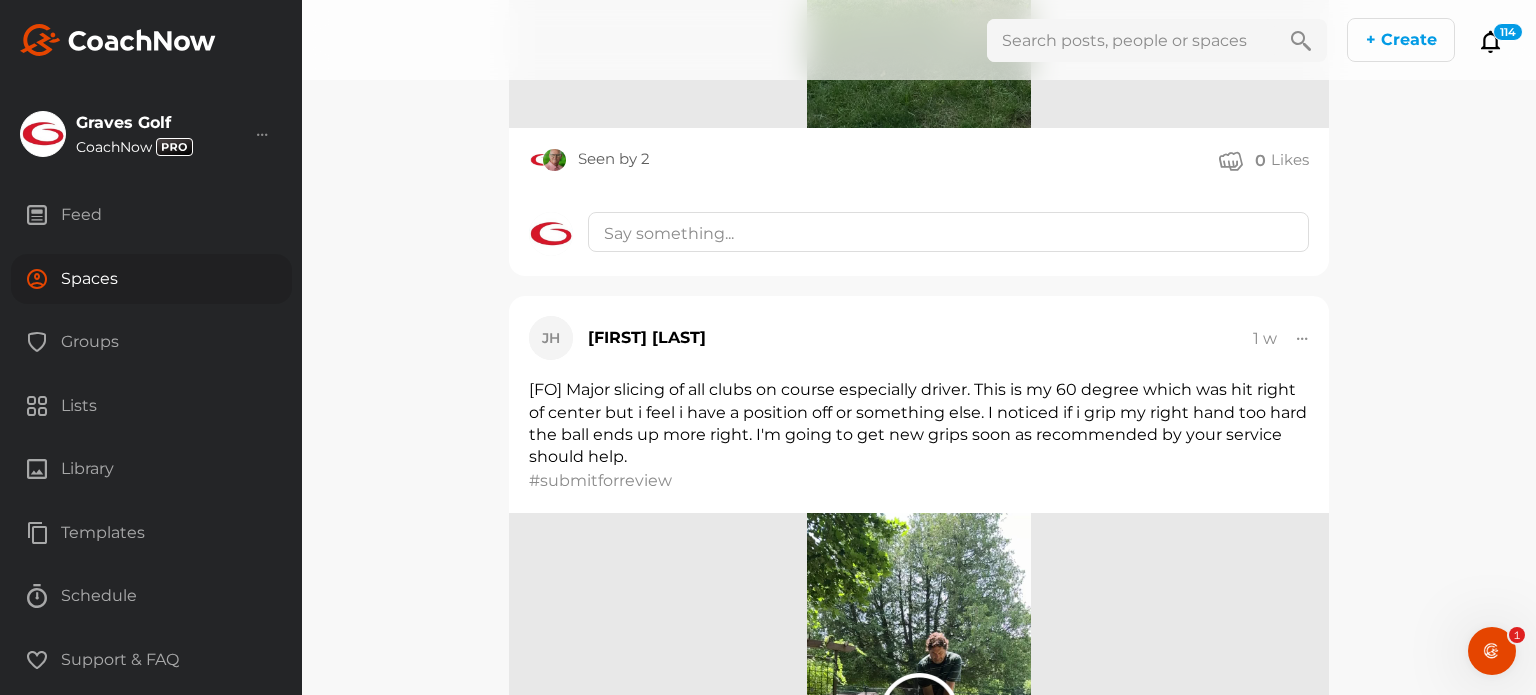 drag, startPoint x: 92, startPoint y: 283, endPoint x: 173, endPoint y: 267, distance: 82.565125 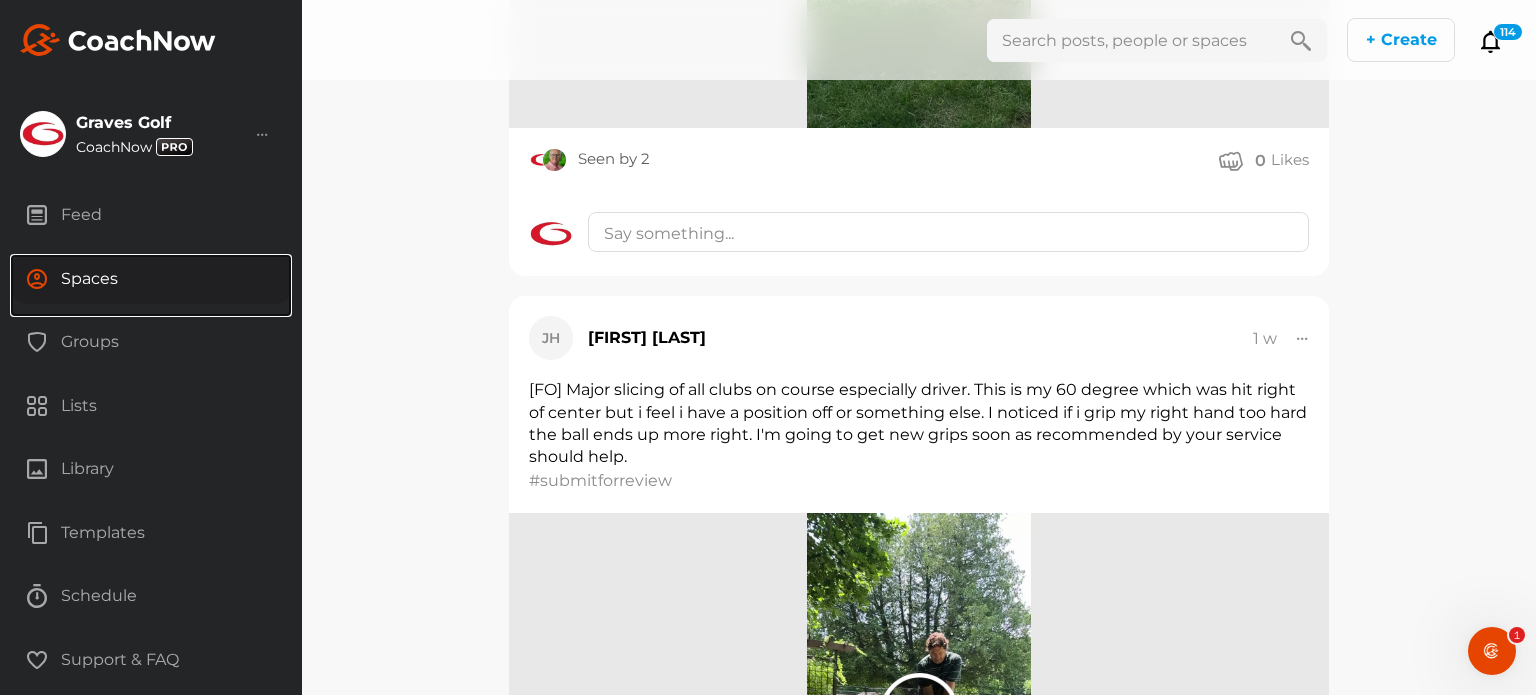 scroll, scrollTop: 0, scrollLeft: 0, axis: both 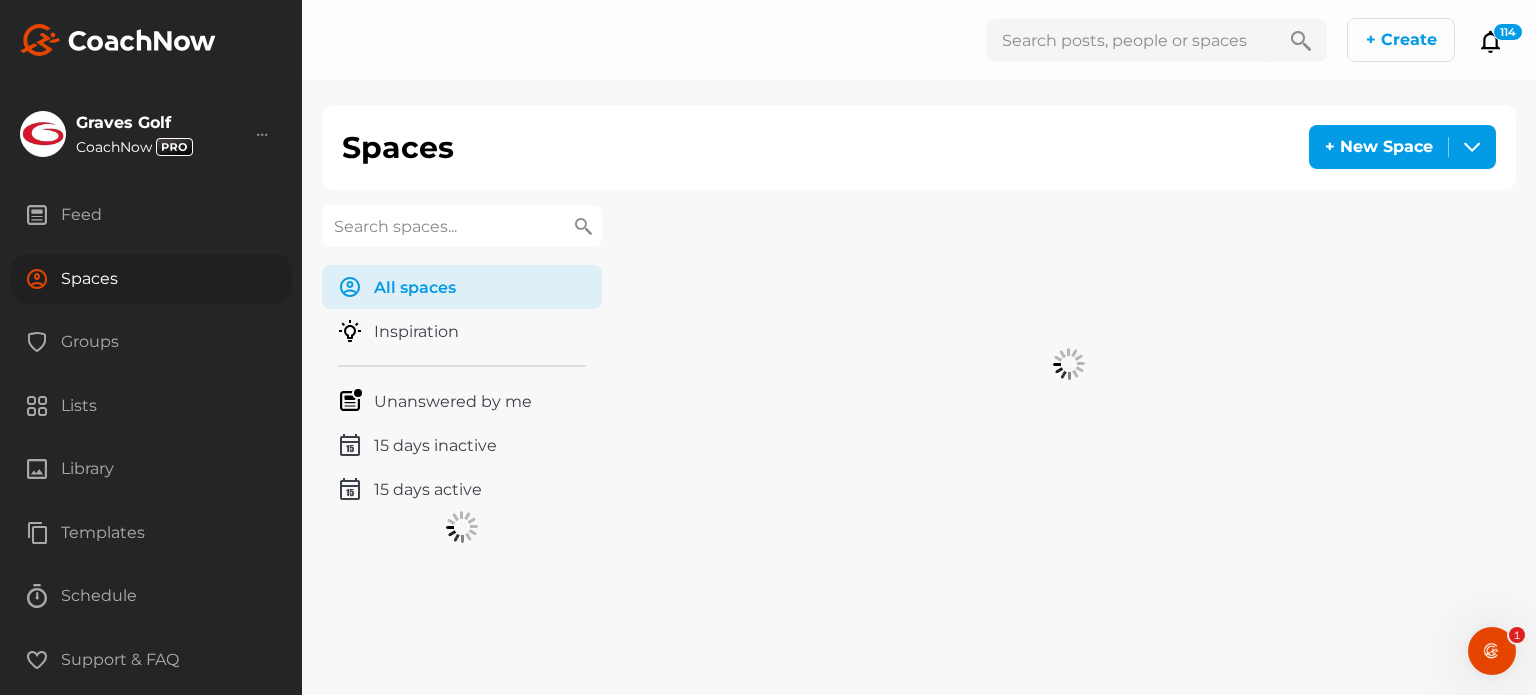 click at bounding box center [462, 226] 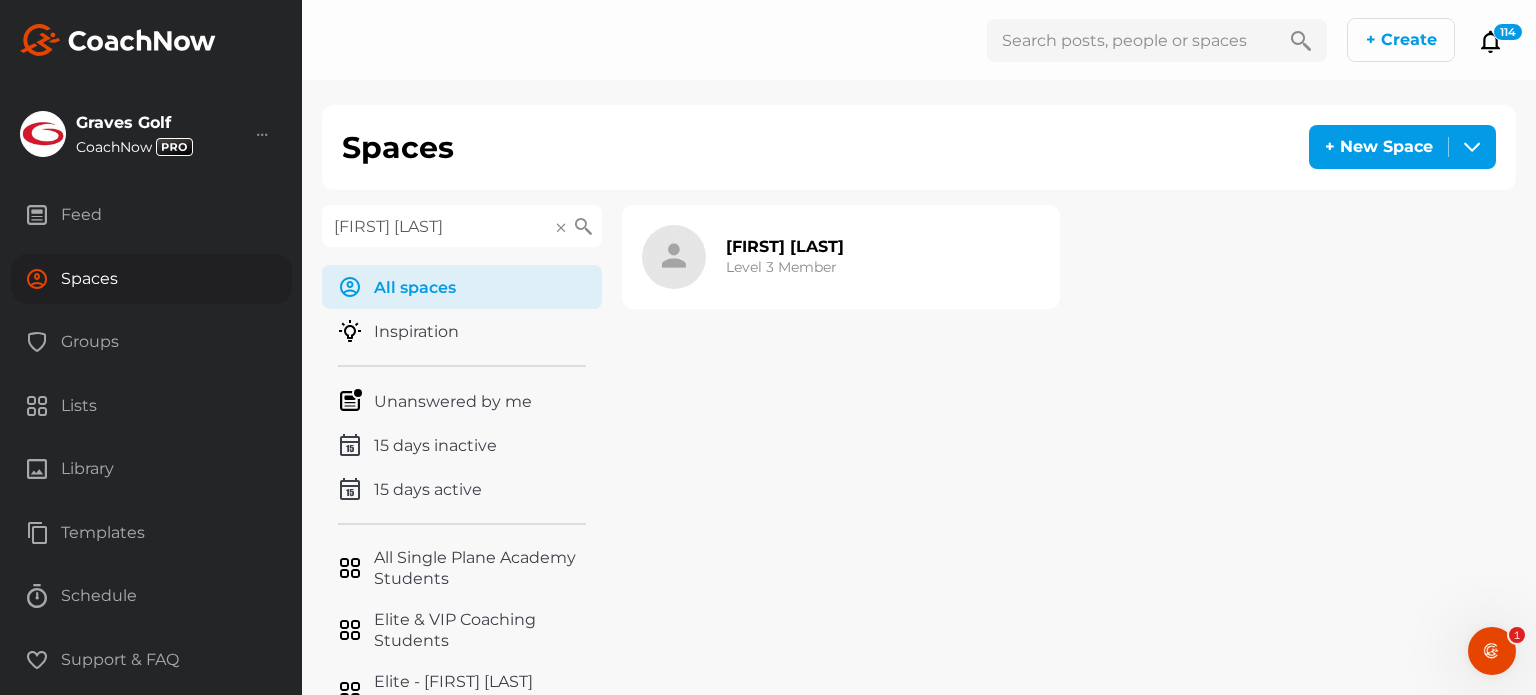 type on "[FIRST] [LAST]" 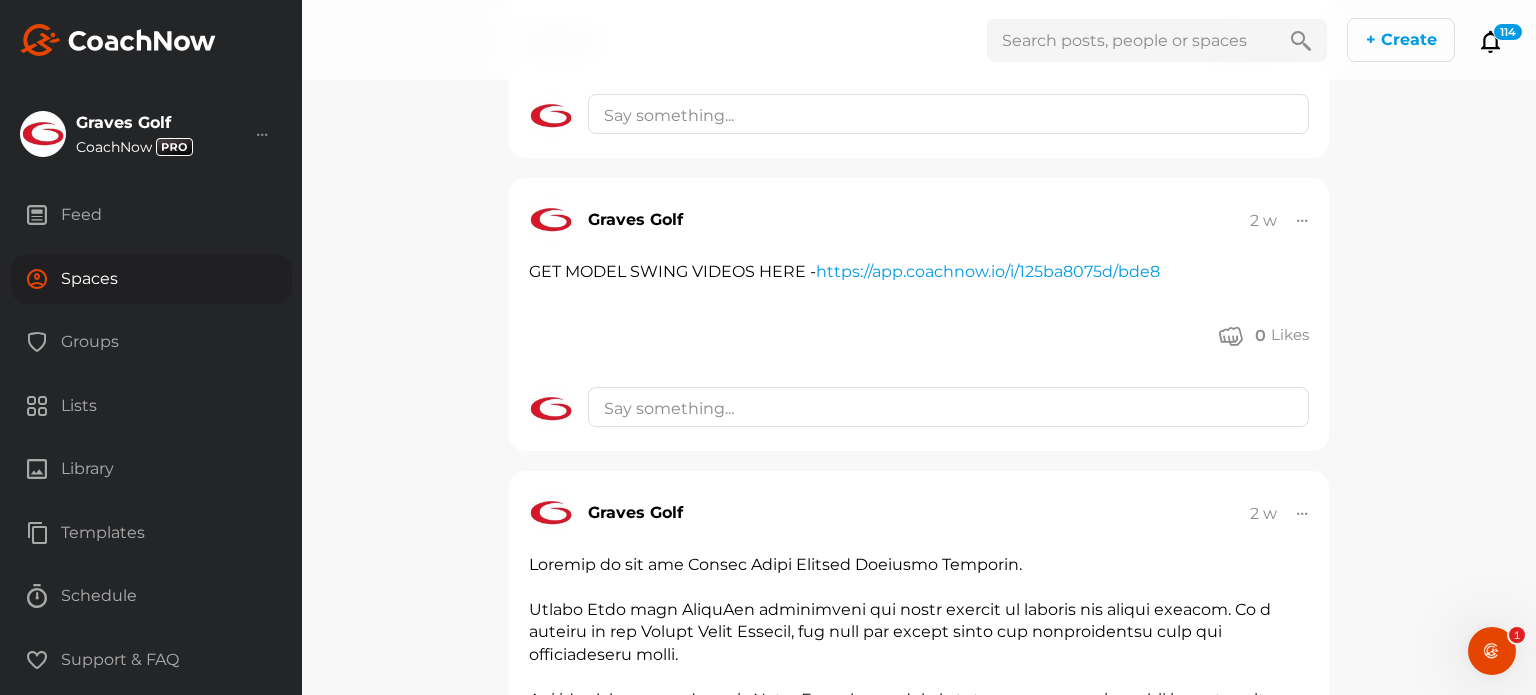 scroll, scrollTop: 1105, scrollLeft: 0, axis: vertical 